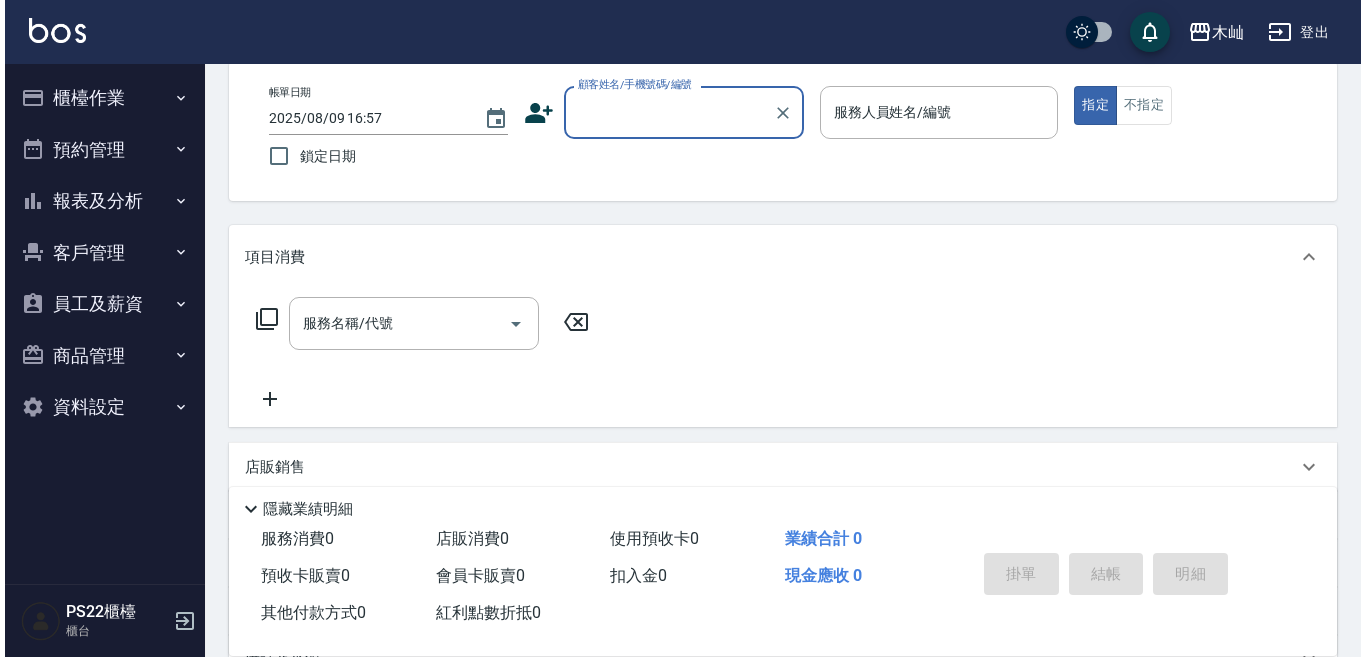 scroll, scrollTop: 100, scrollLeft: 0, axis: vertical 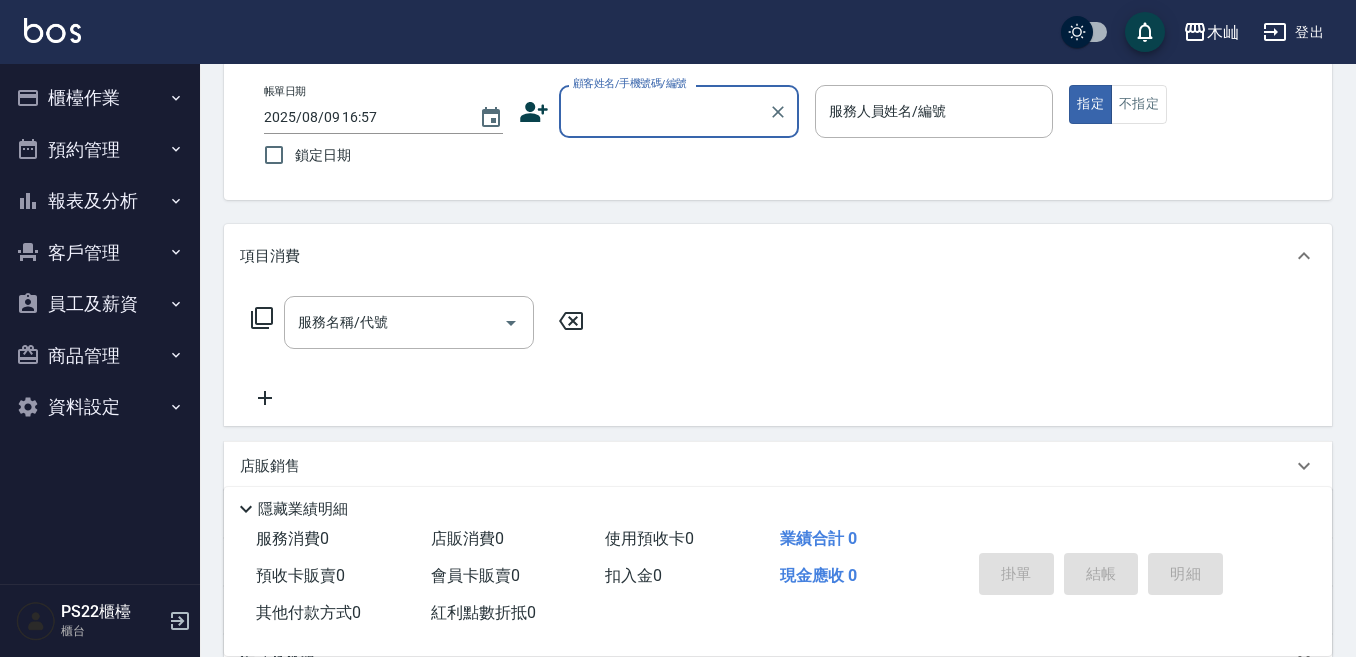 click on "顧客姓名/手機號碼/編號" at bounding box center (664, 111) 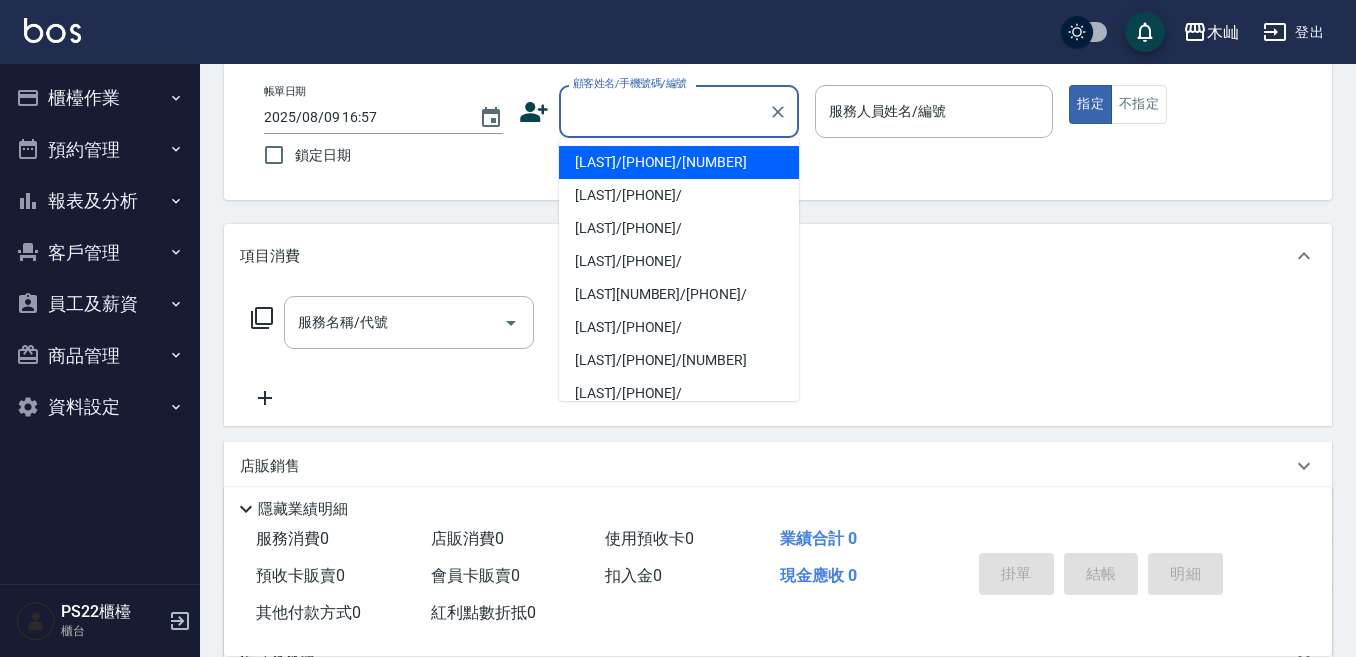 click on "顧客姓名/手機號碼/編號" at bounding box center [664, 111] 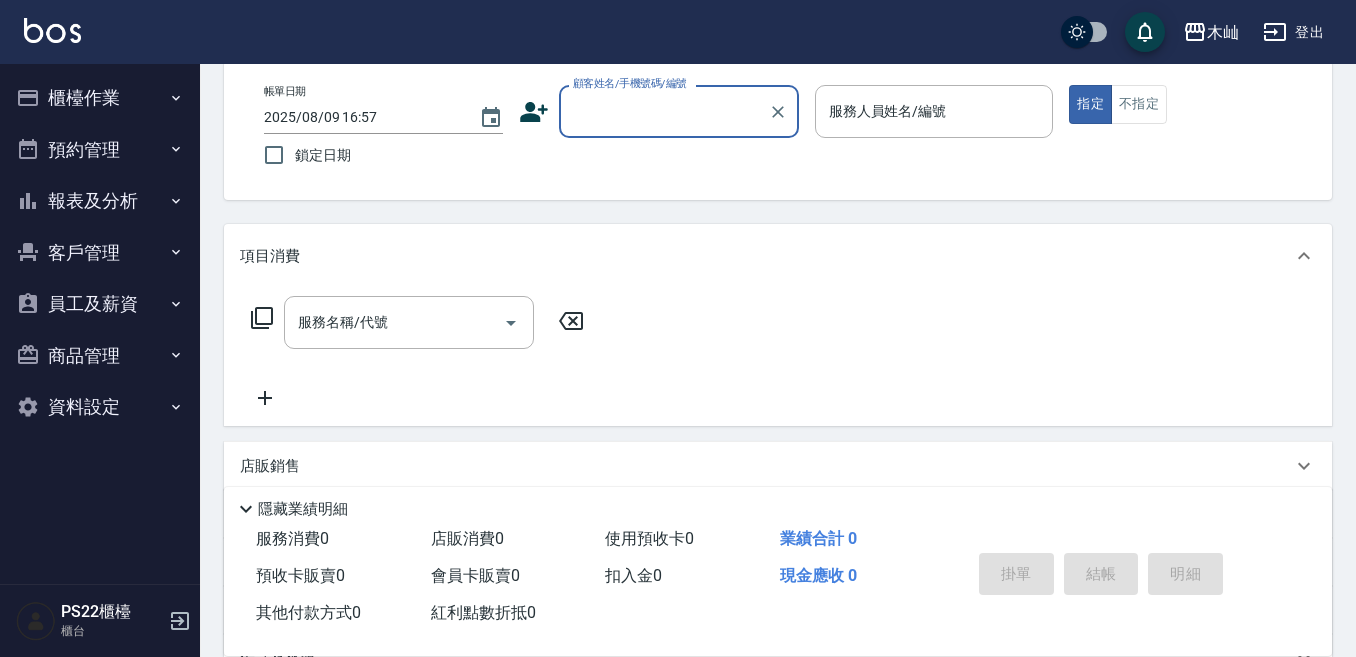 type on "0" 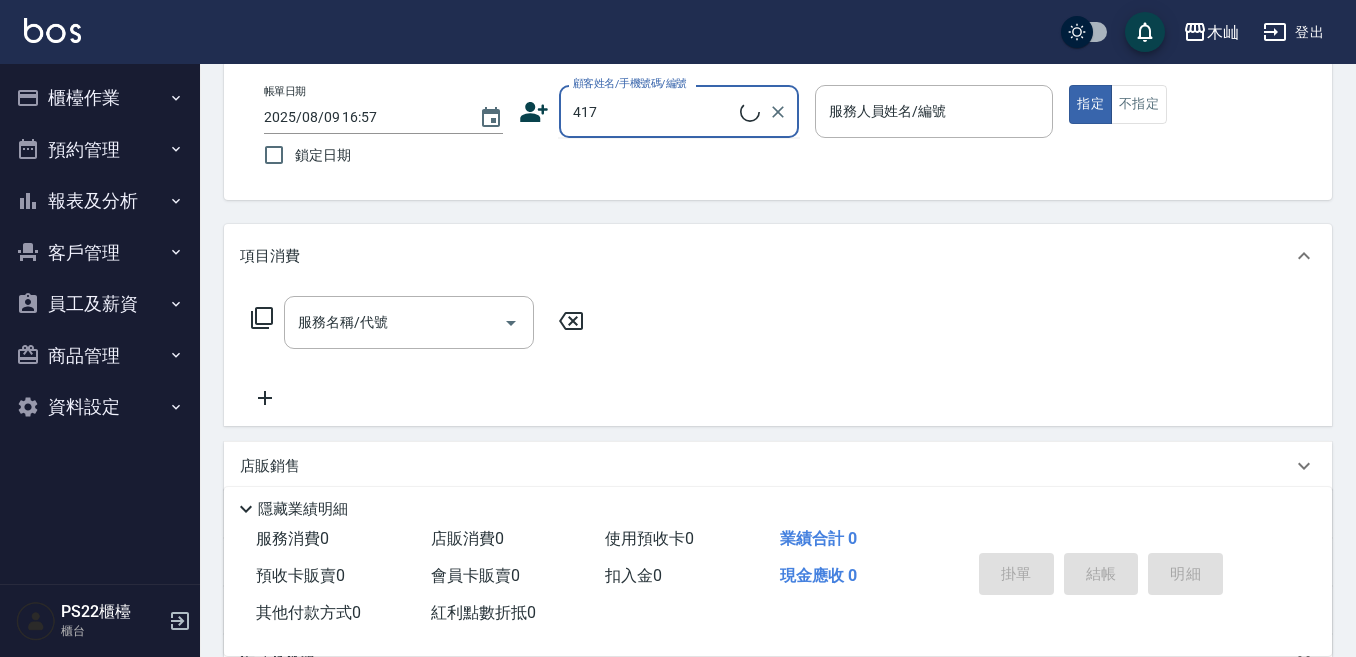 click on "417" at bounding box center (654, 111) 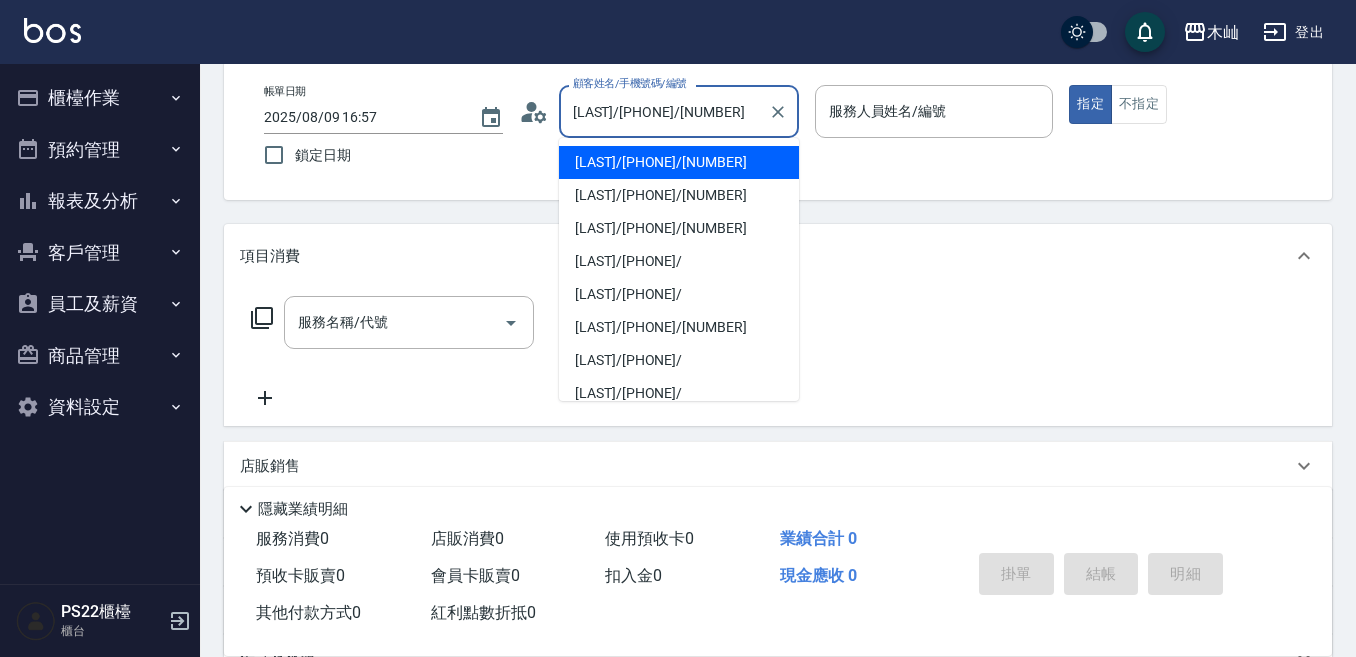 click on "[LAST]/[PHONE]/[NUMBER]" at bounding box center [679, 162] 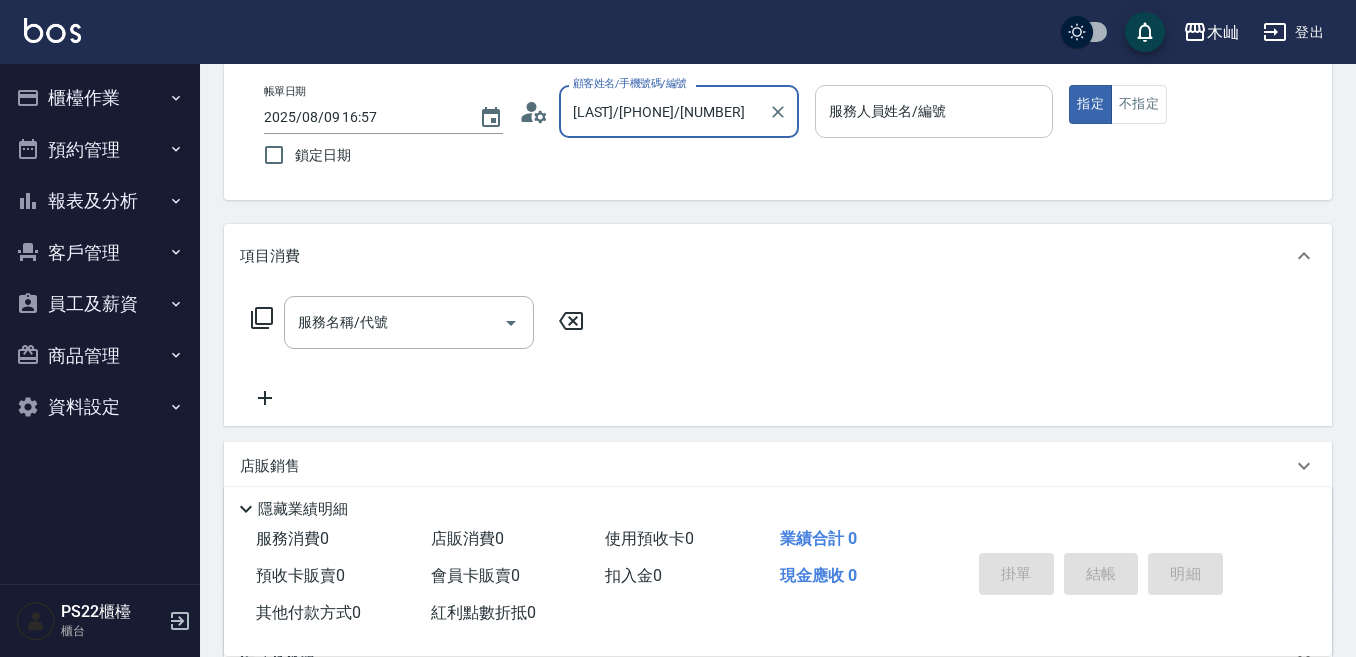 click on "服務人員姓名/編號 服務人員姓名/編號" at bounding box center (934, 111) 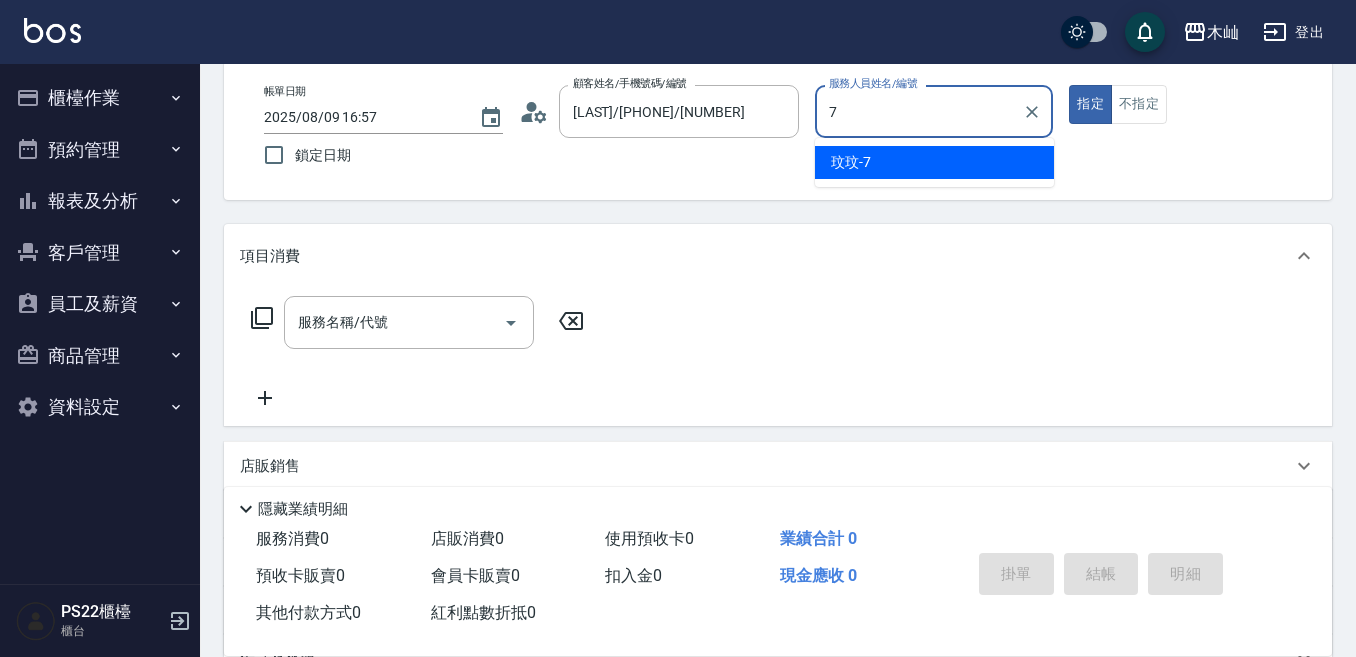 type on "[LAST]-[NUMBER]" 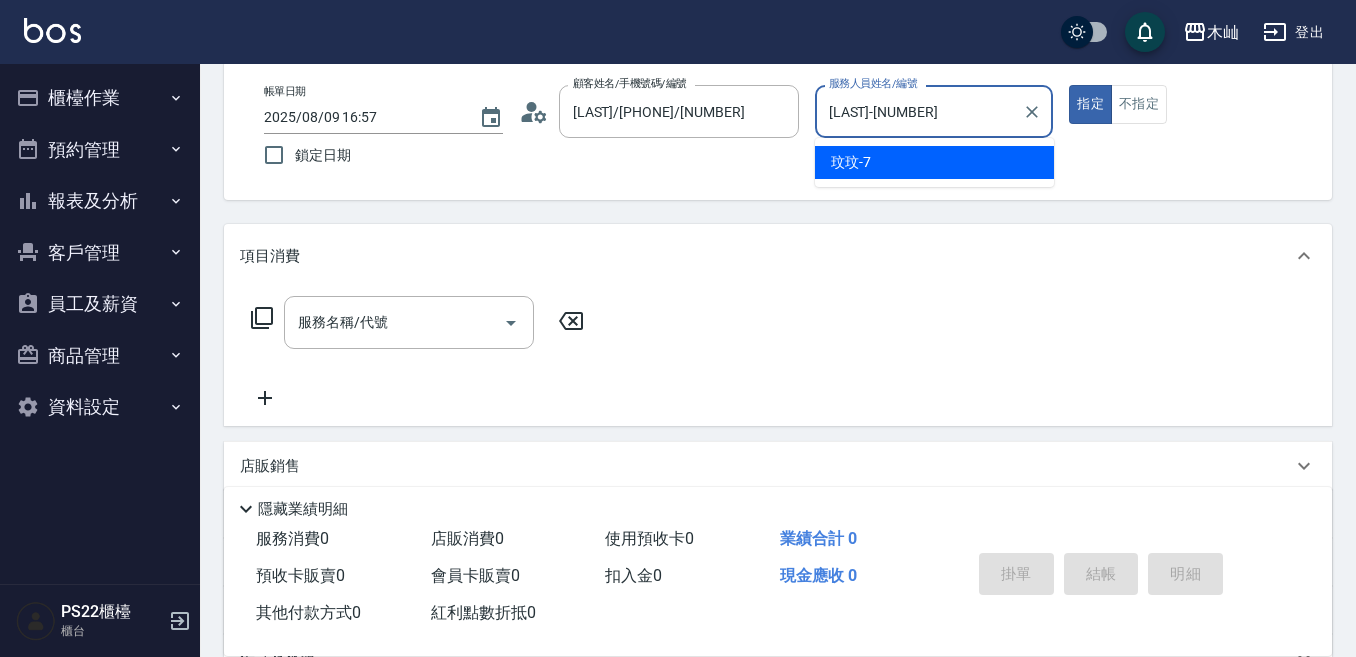 type on "true" 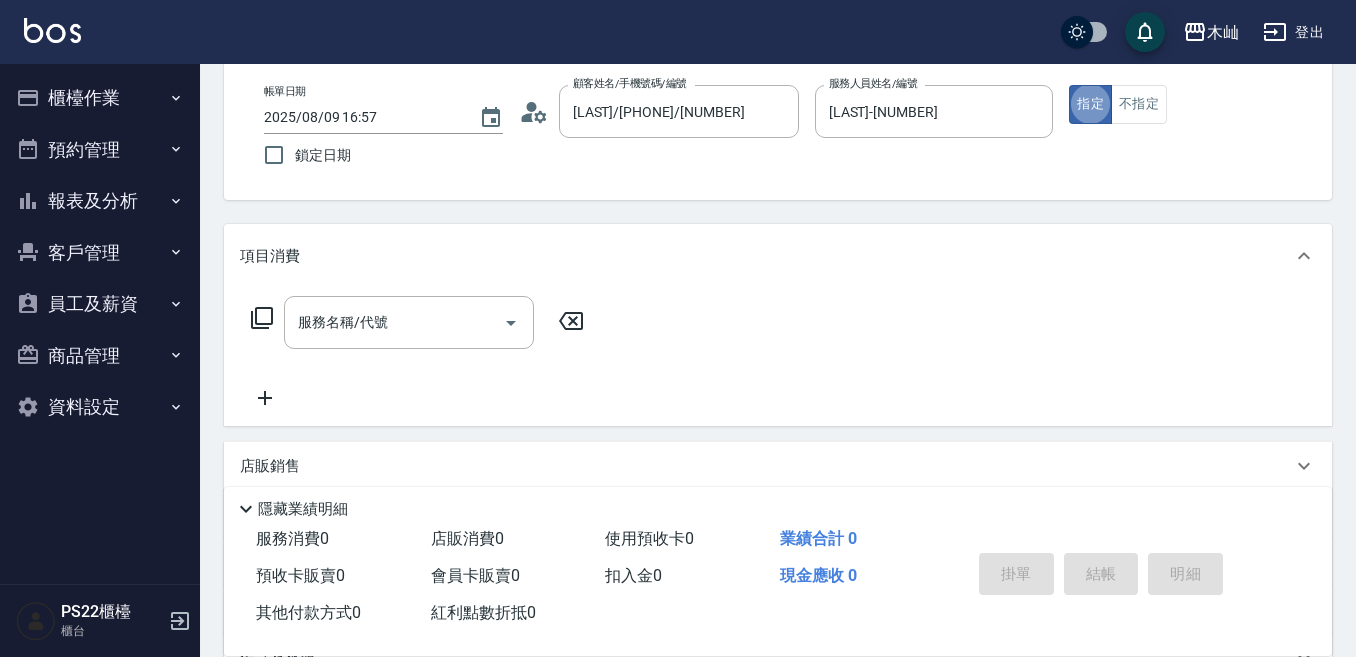 click 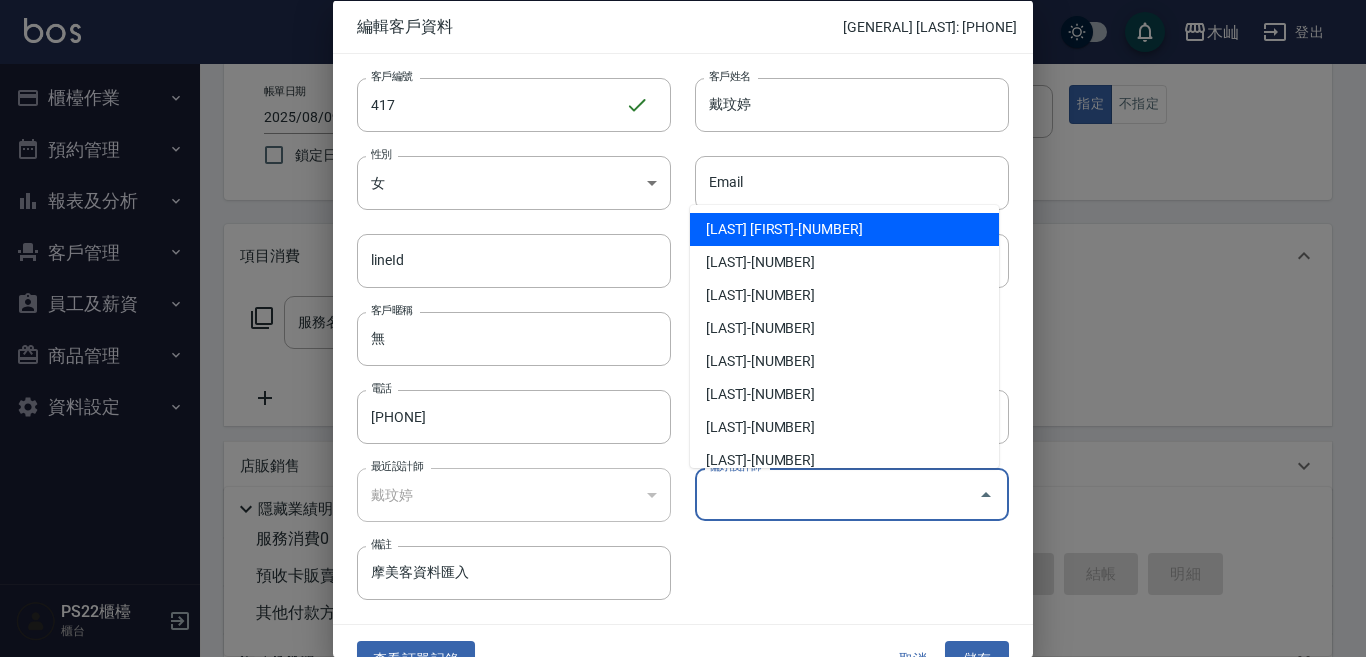 click on "偏好設計師" at bounding box center (837, 494) 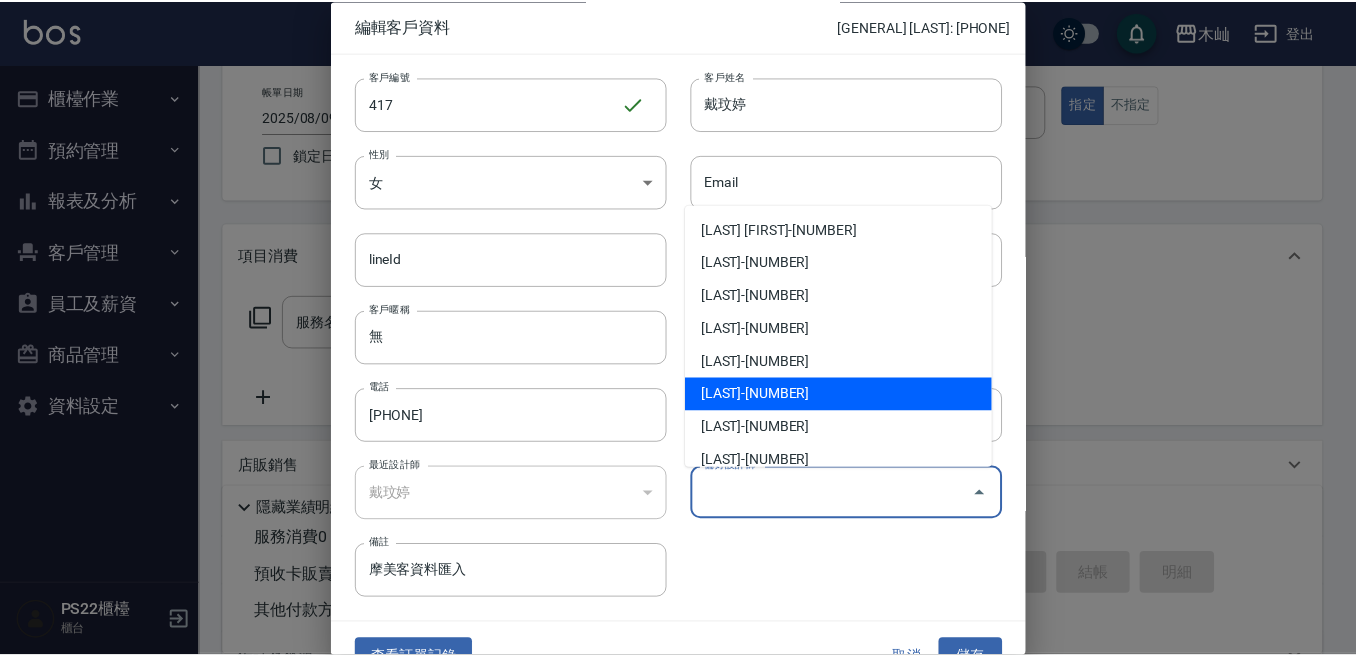 scroll, scrollTop: 50, scrollLeft: 0, axis: vertical 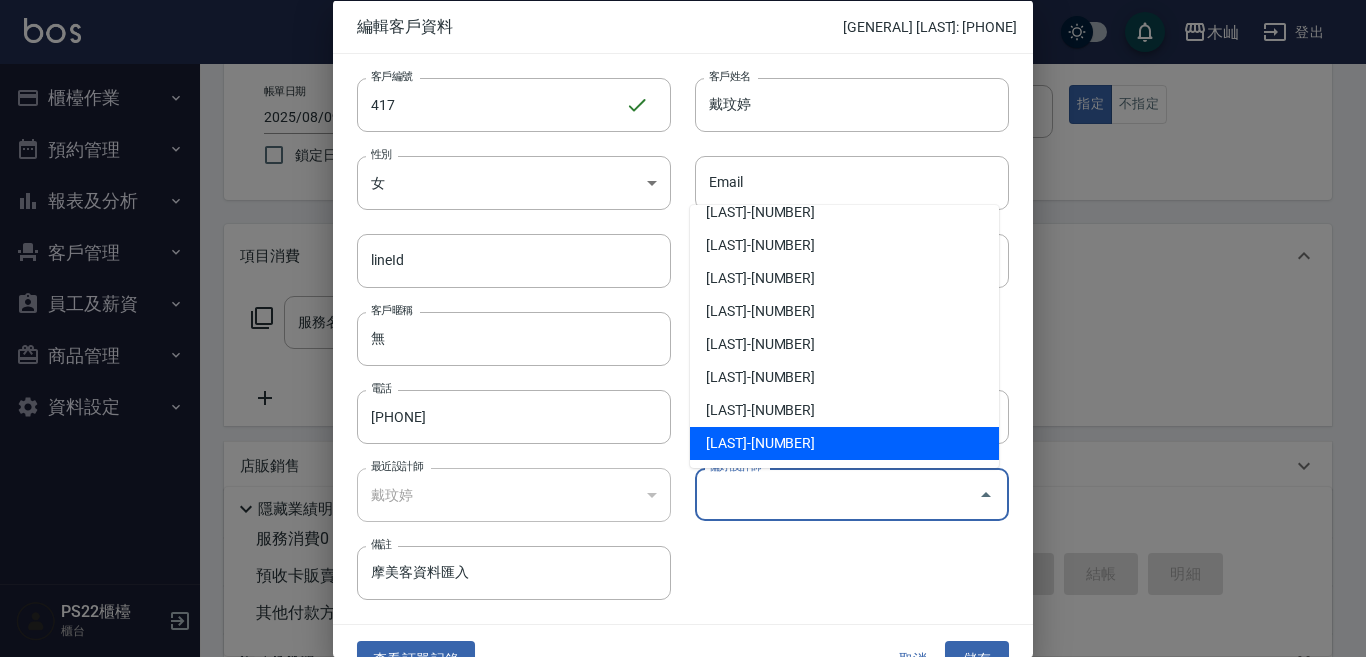click on "[LAST]-[NUMBER]" at bounding box center [844, 443] 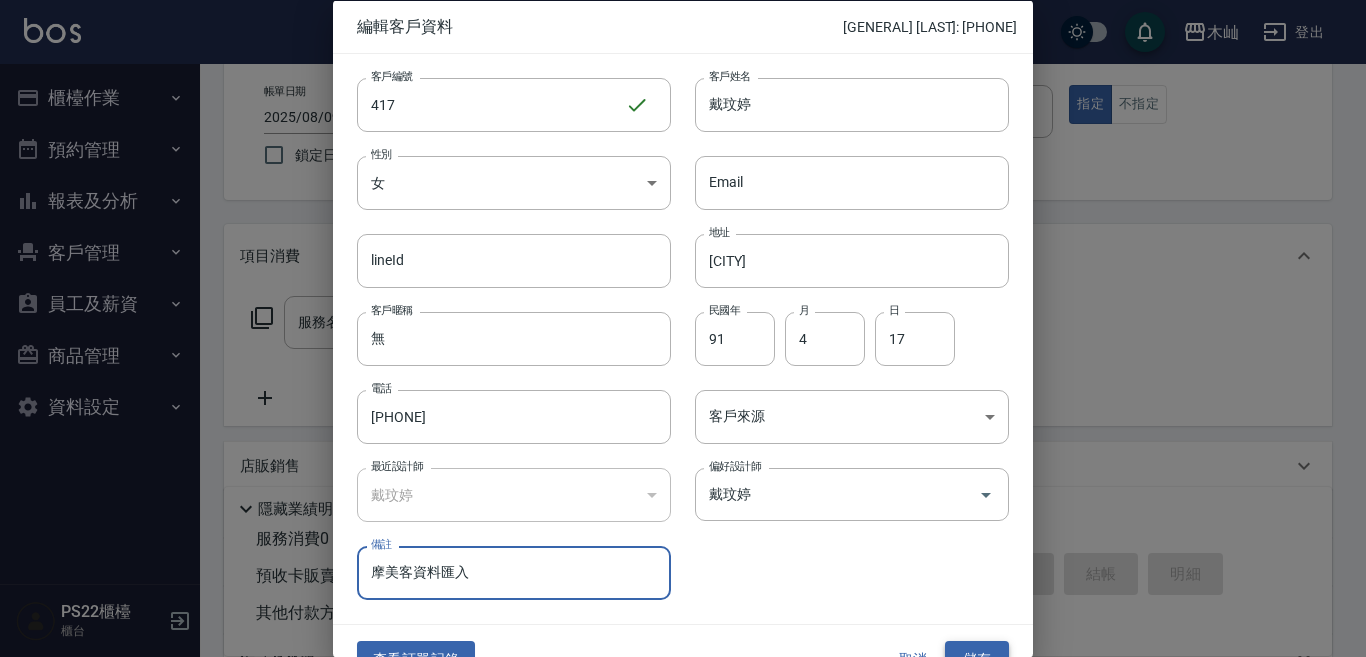 click on "儲存" at bounding box center [977, 659] 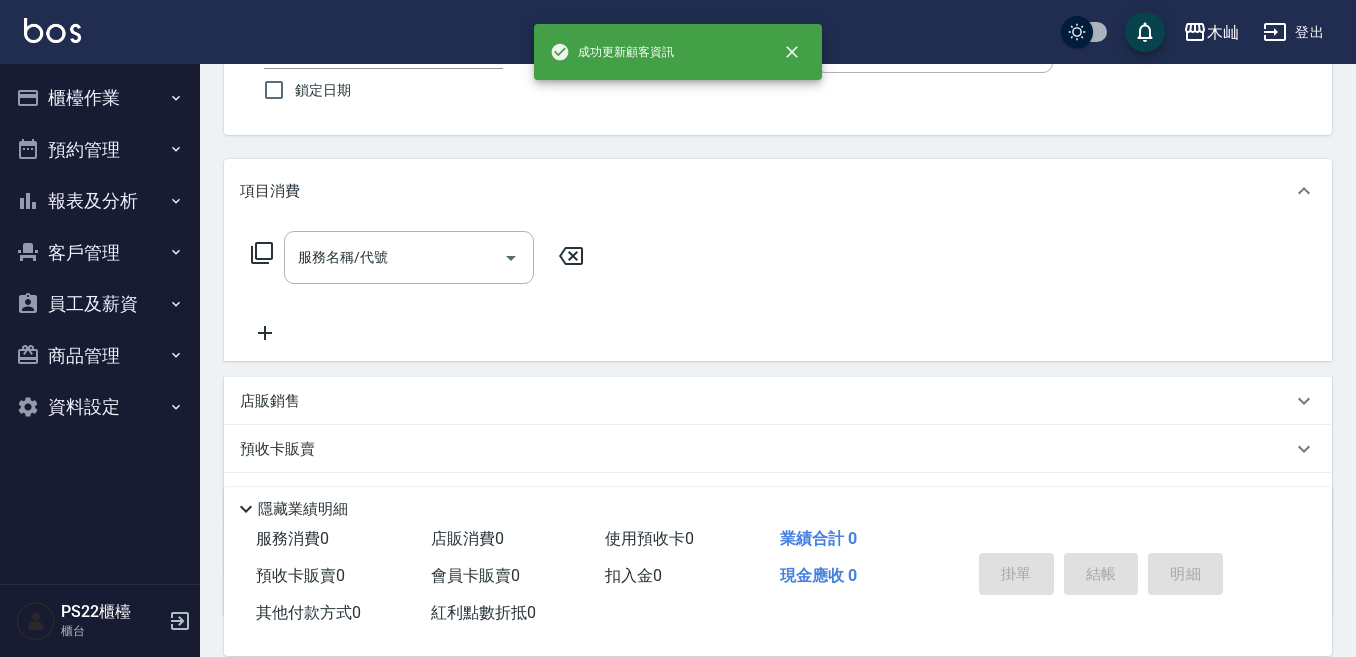 scroll, scrollTop: 200, scrollLeft: 0, axis: vertical 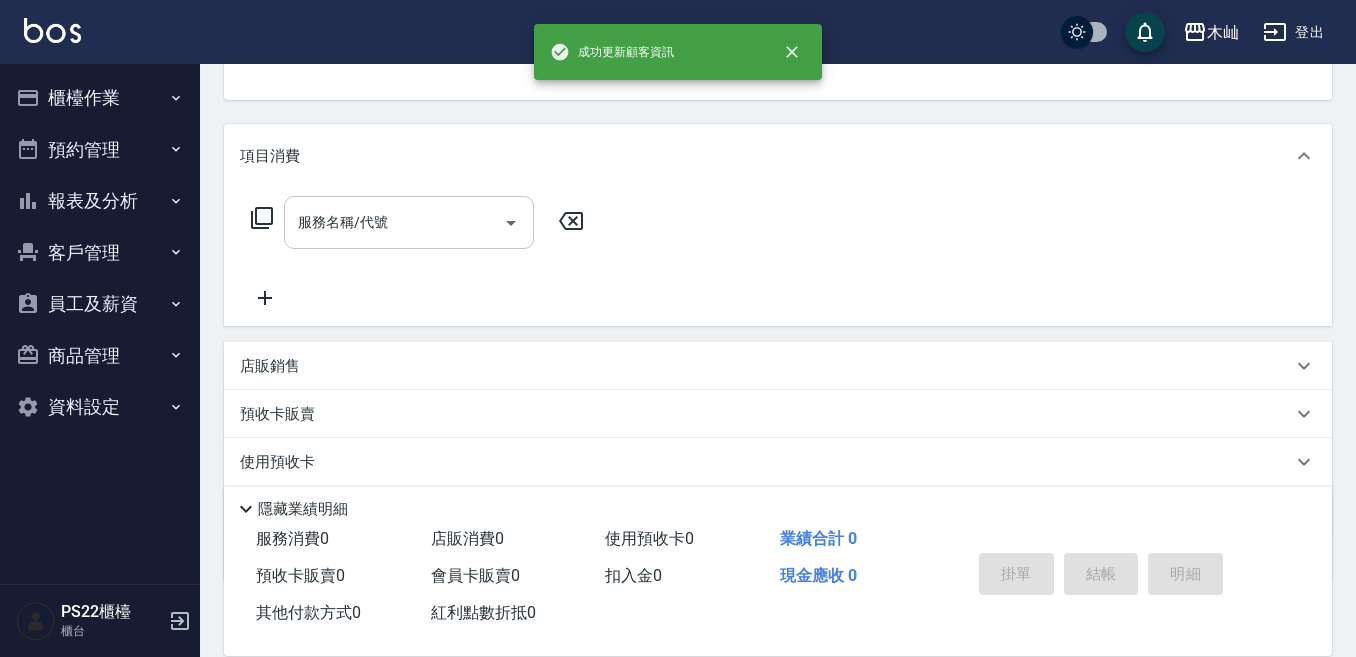 click on "服務名稱/代號" at bounding box center [394, 222] 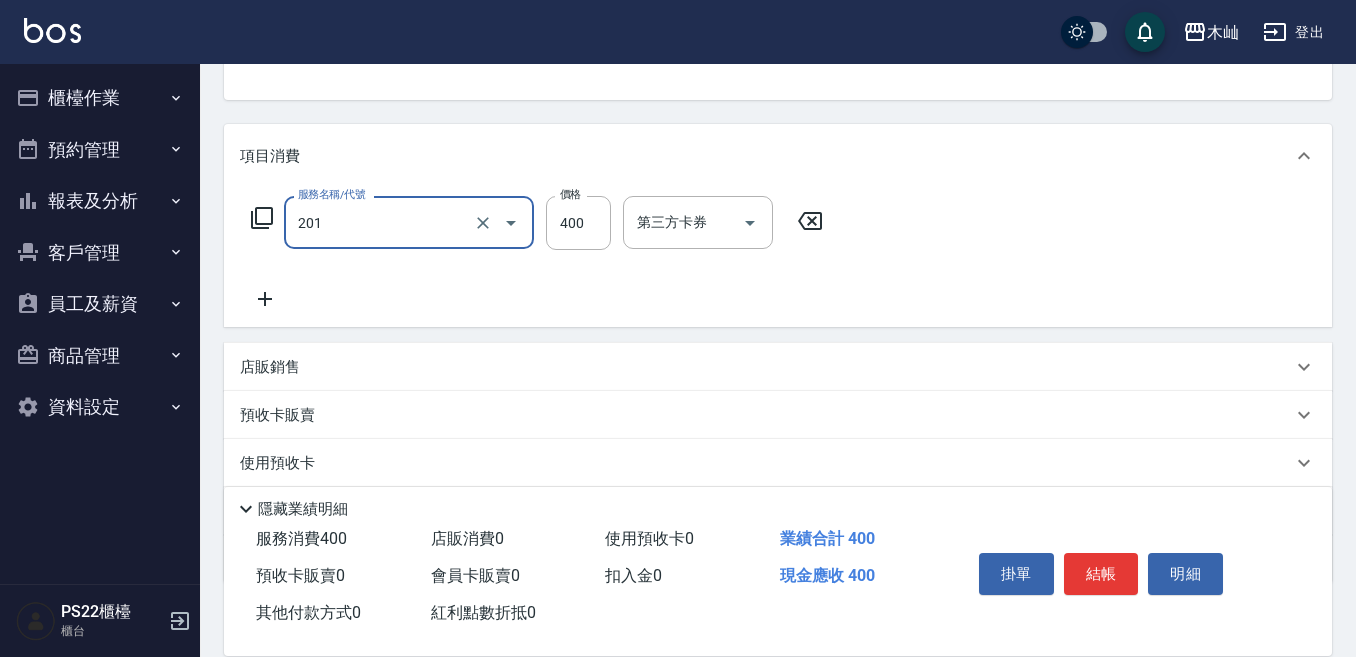 type on "洗剪(201)" 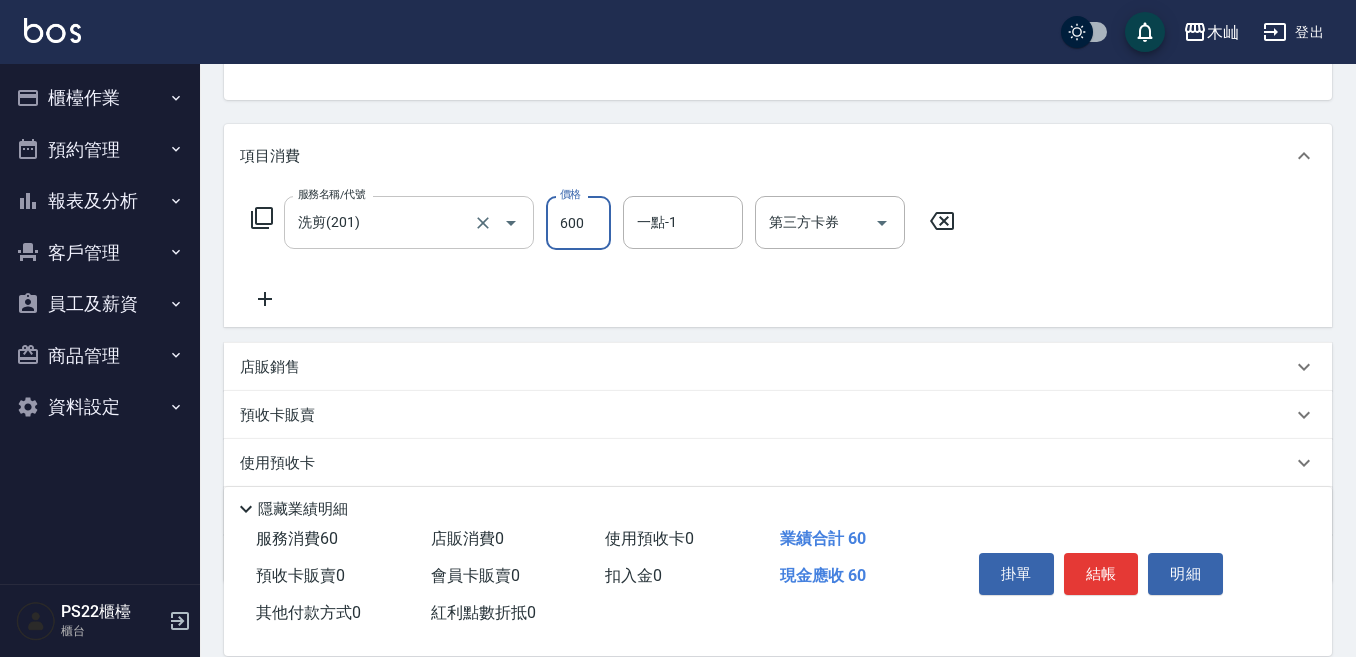 type on "600" 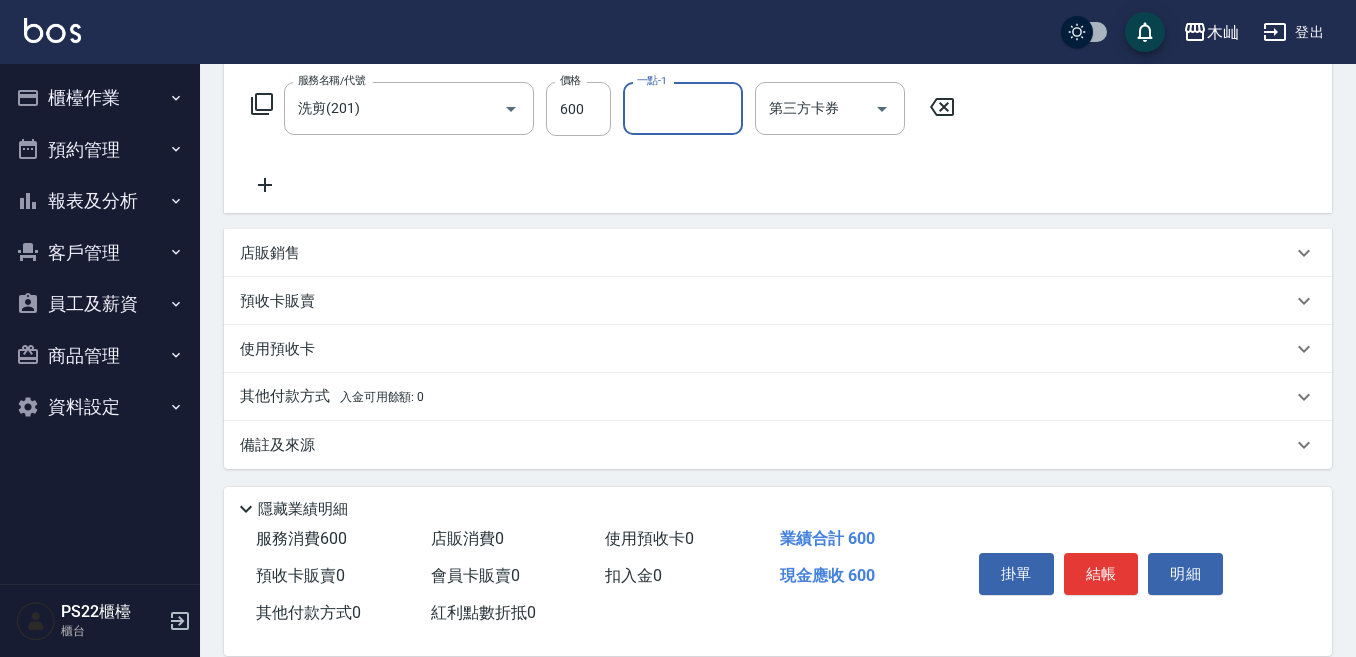 scroll, scrollTop: 318, scrollLeft: 0, axis: vertical 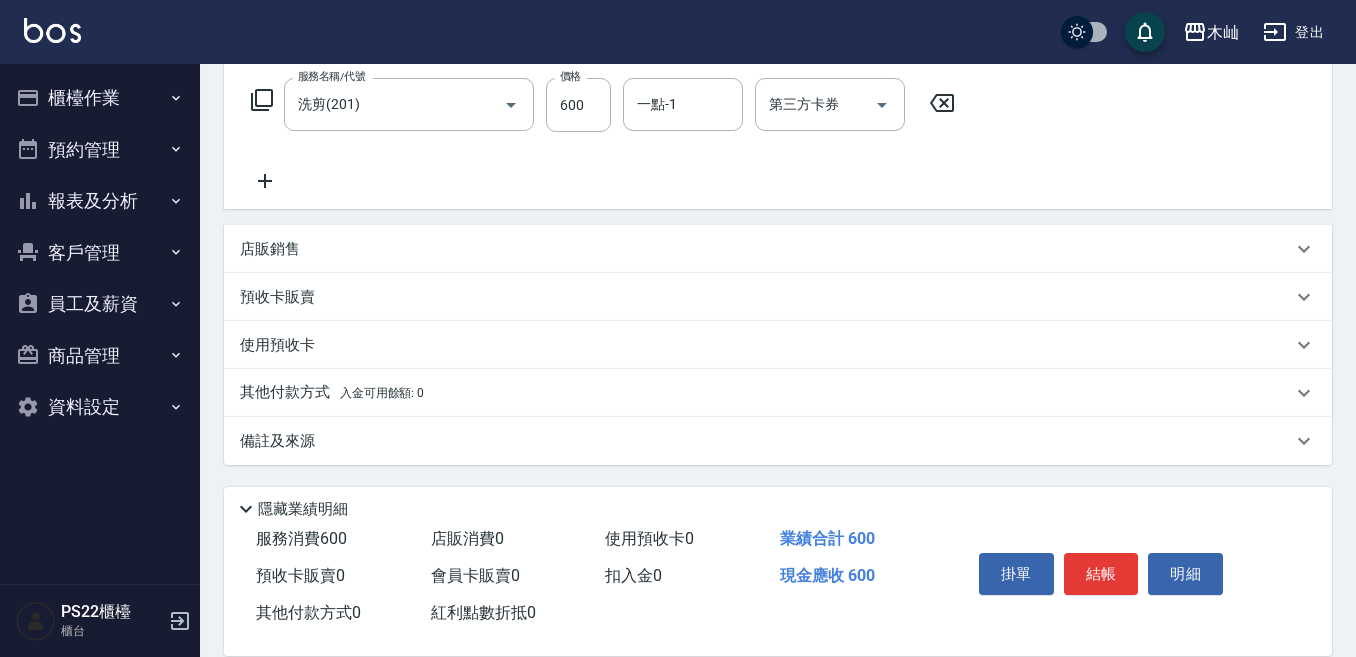 click on "備註及來源" at bounding box center [778, 441] 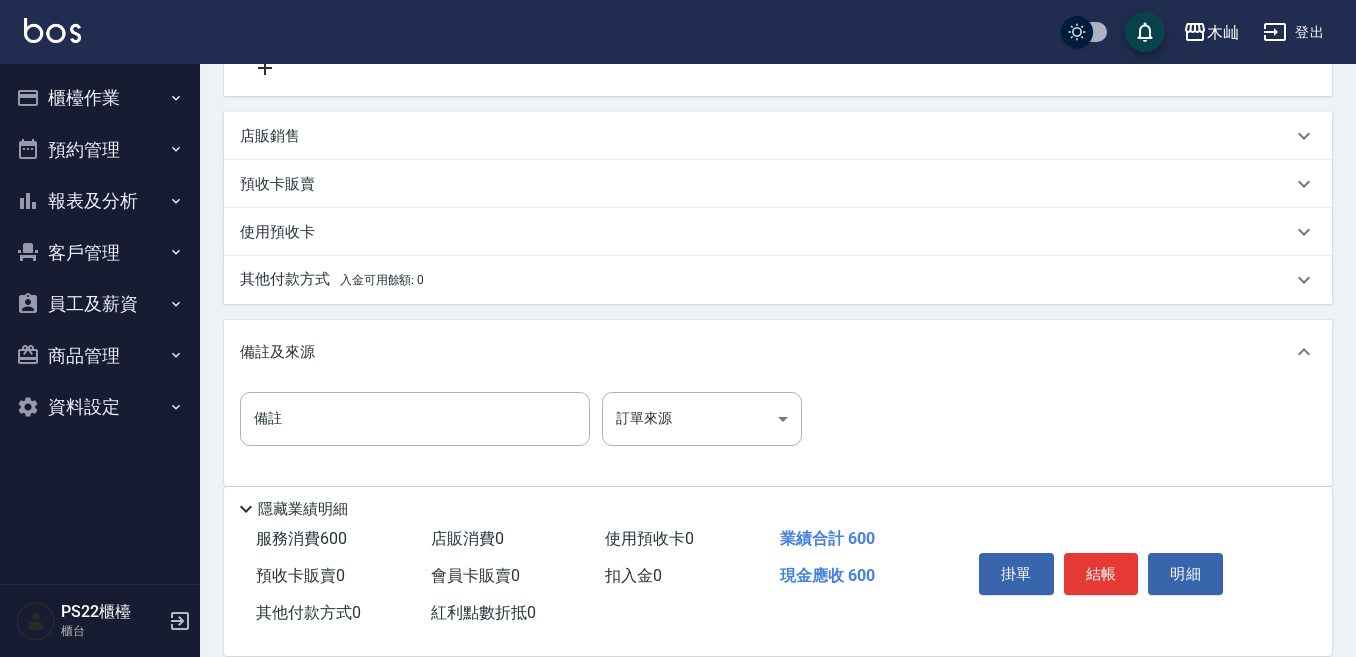 scroll, scrollTop: 452, scrollLeft: 0, axis: vertical 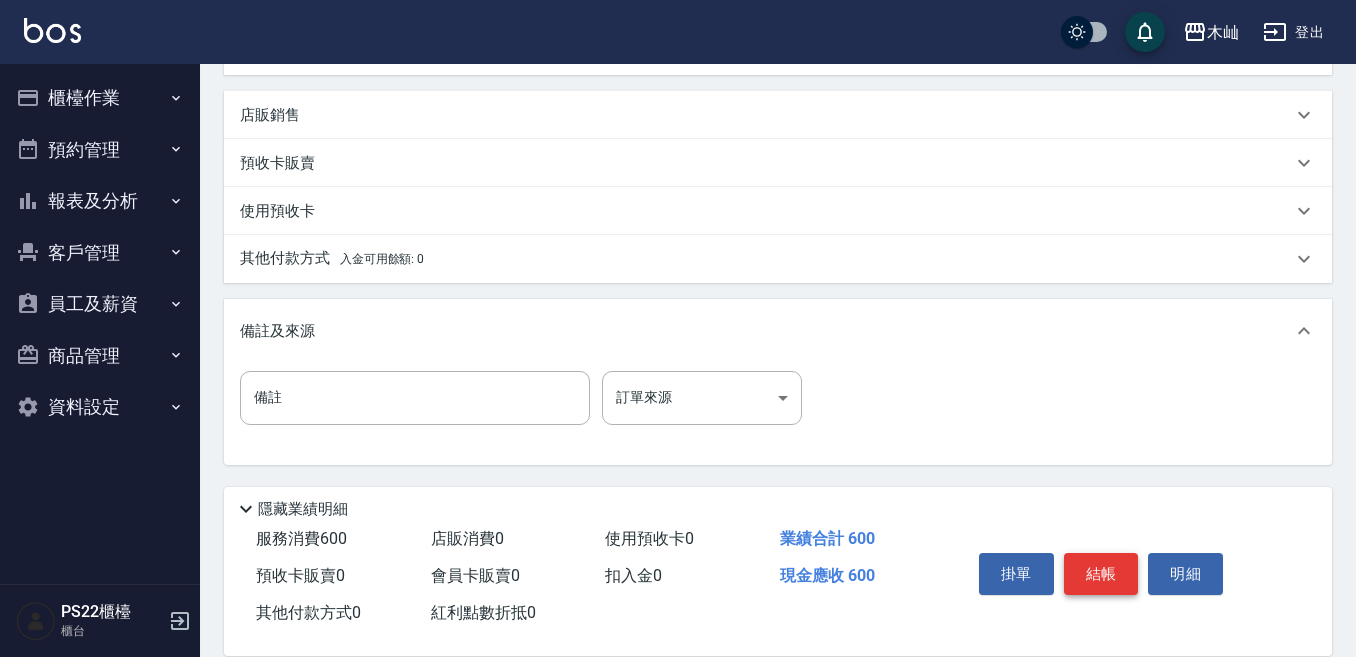 click on "結帳" at bounding box center (1101, 574) 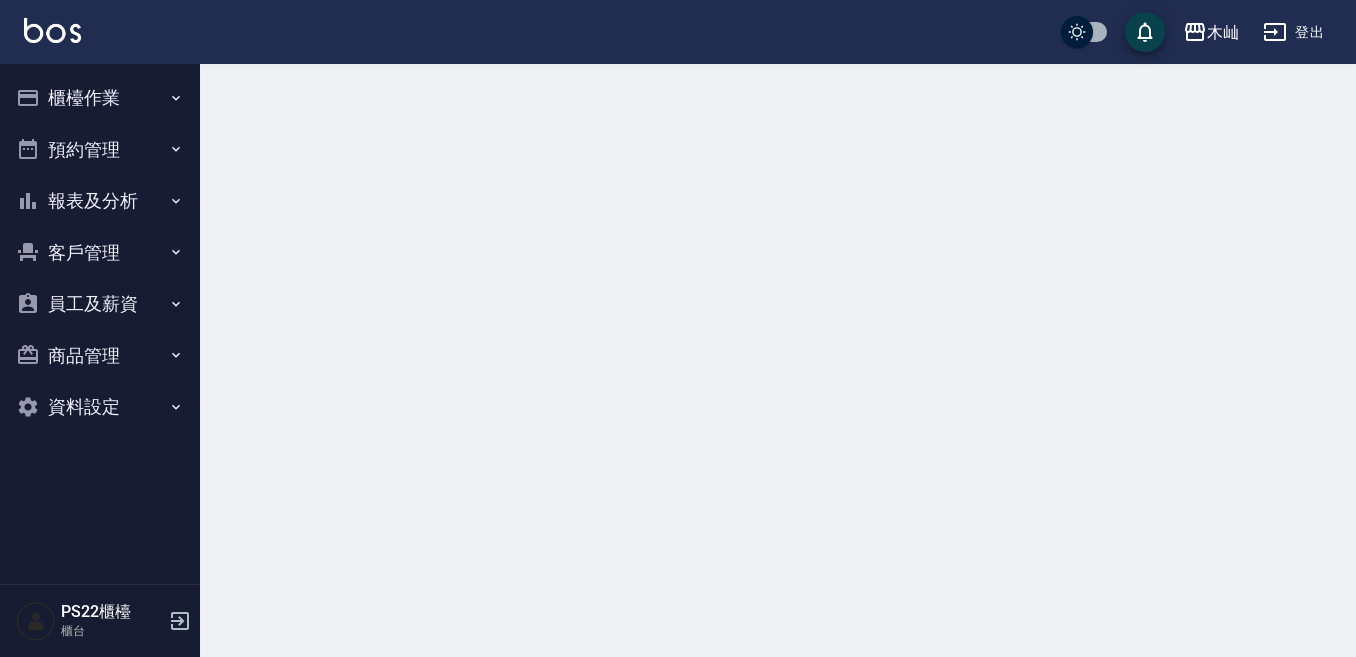 scroll, scrollTop: 0, scrollLeft: 0, axis: both 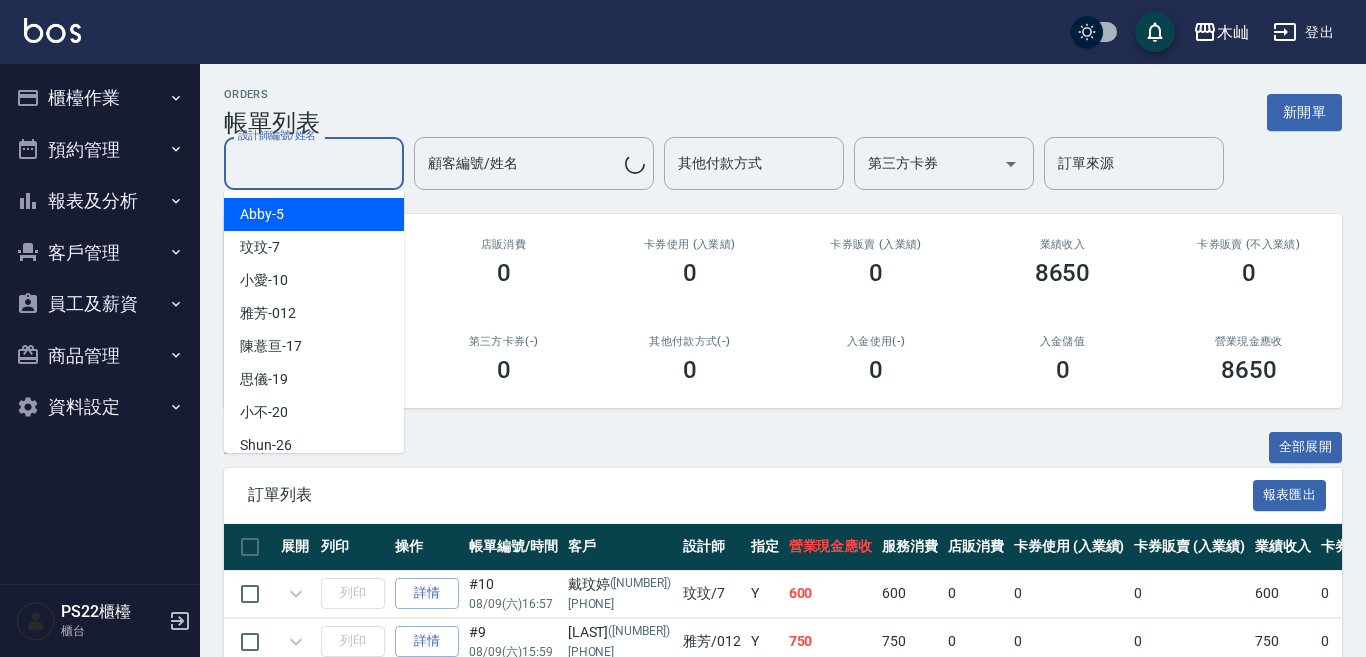 click on "設計師編號/姓名" at bounding box center [314, 163] 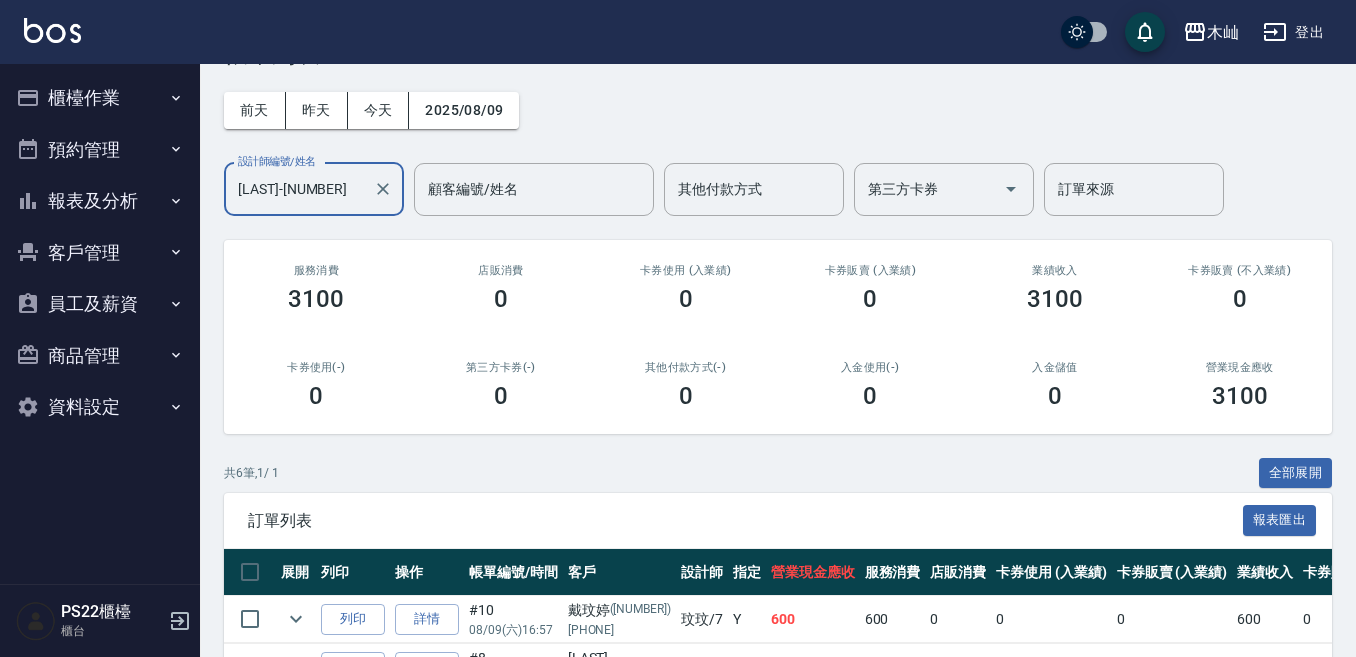 scroll, scrollTop: 0, scrollLeft: 0, axis: both 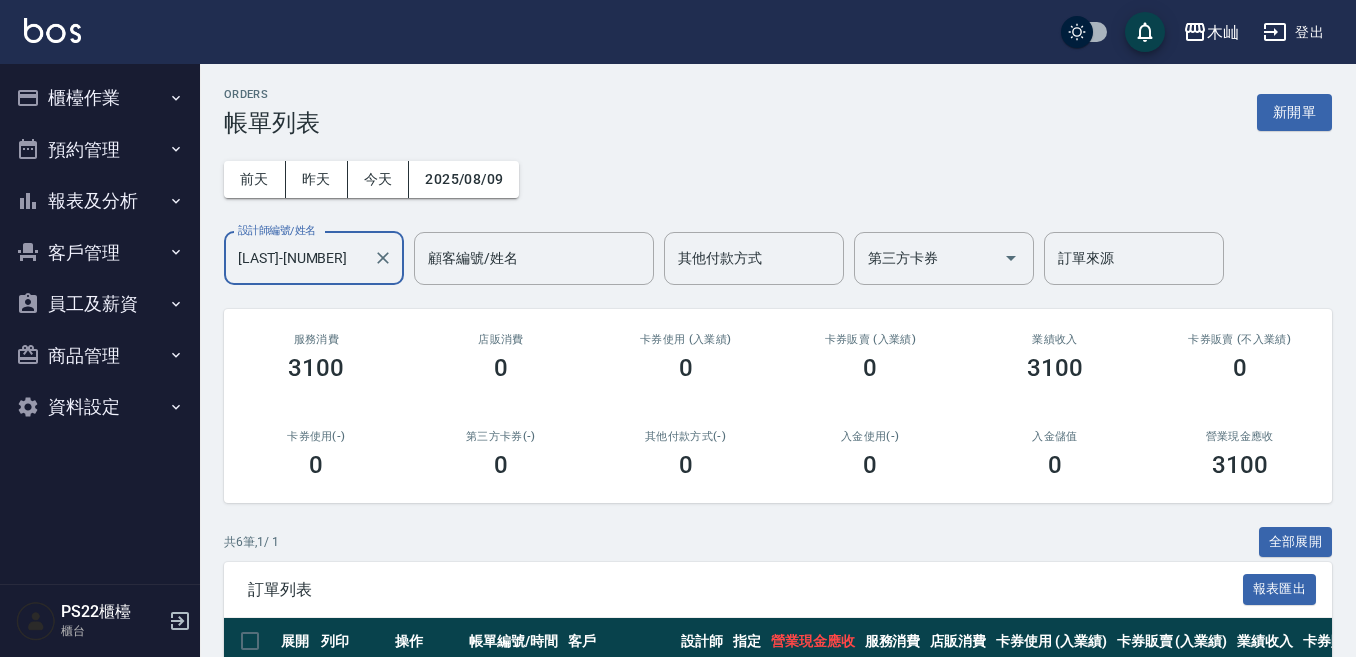 type on "[LAST]-[NUMBER]" 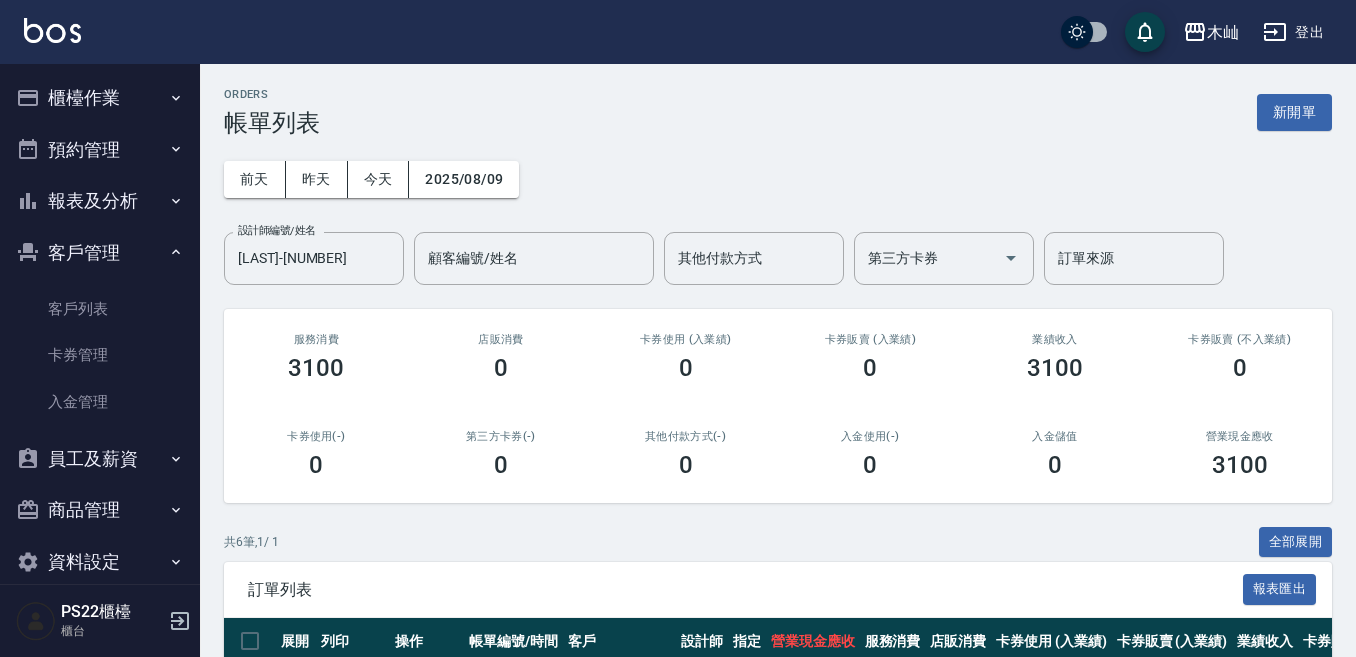 click on "客戶管理" at bounding box center (100, 253) 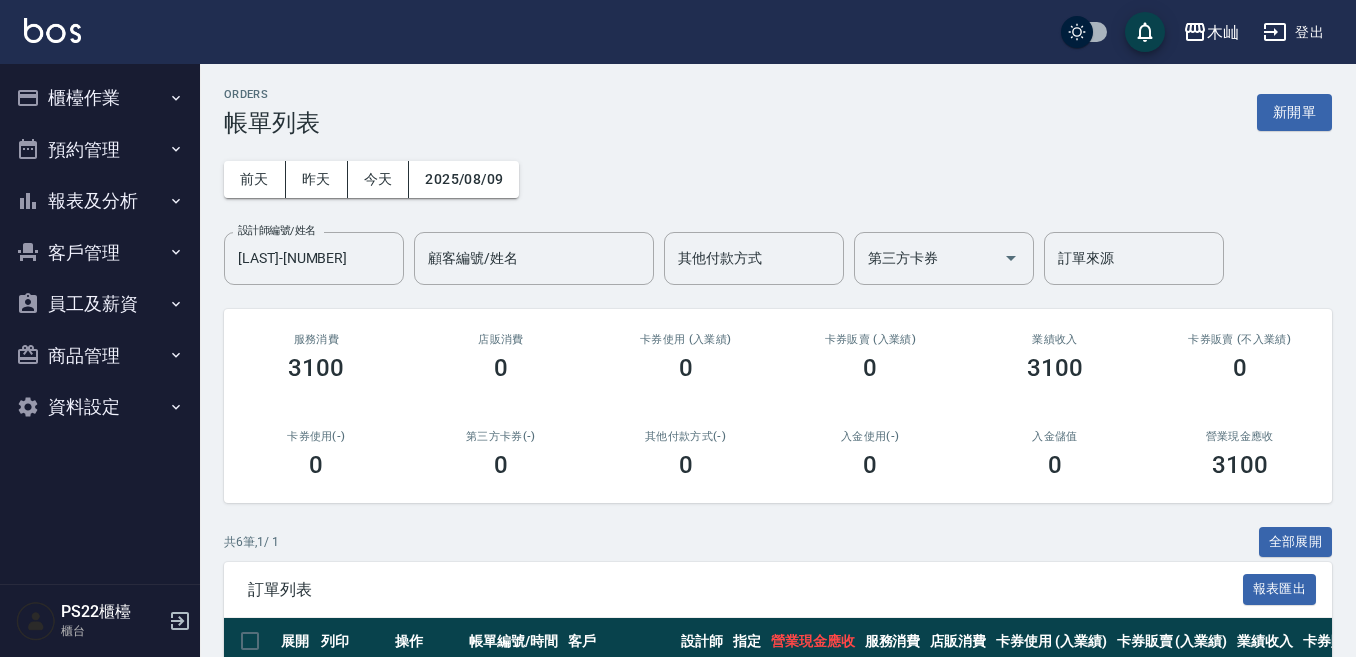 click on "報表及分析" at bounding box center (100, 201) 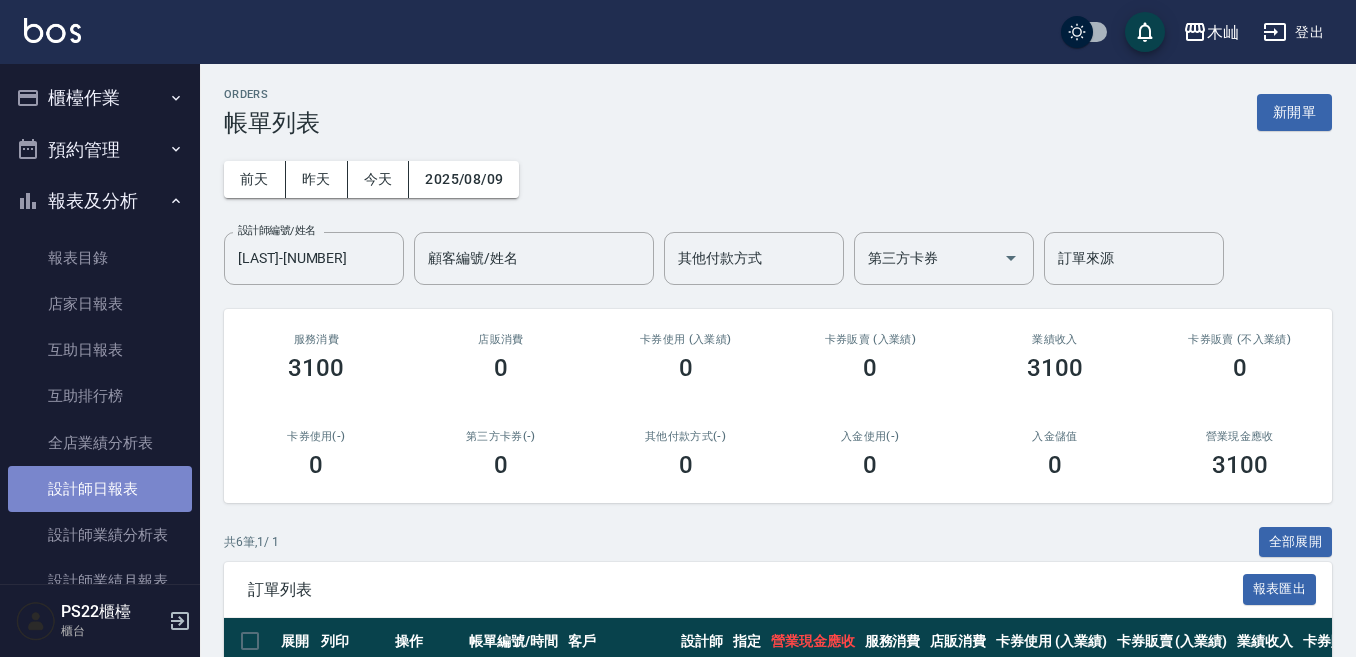 click on "設計師日報表" at bounding box center (100, 489) 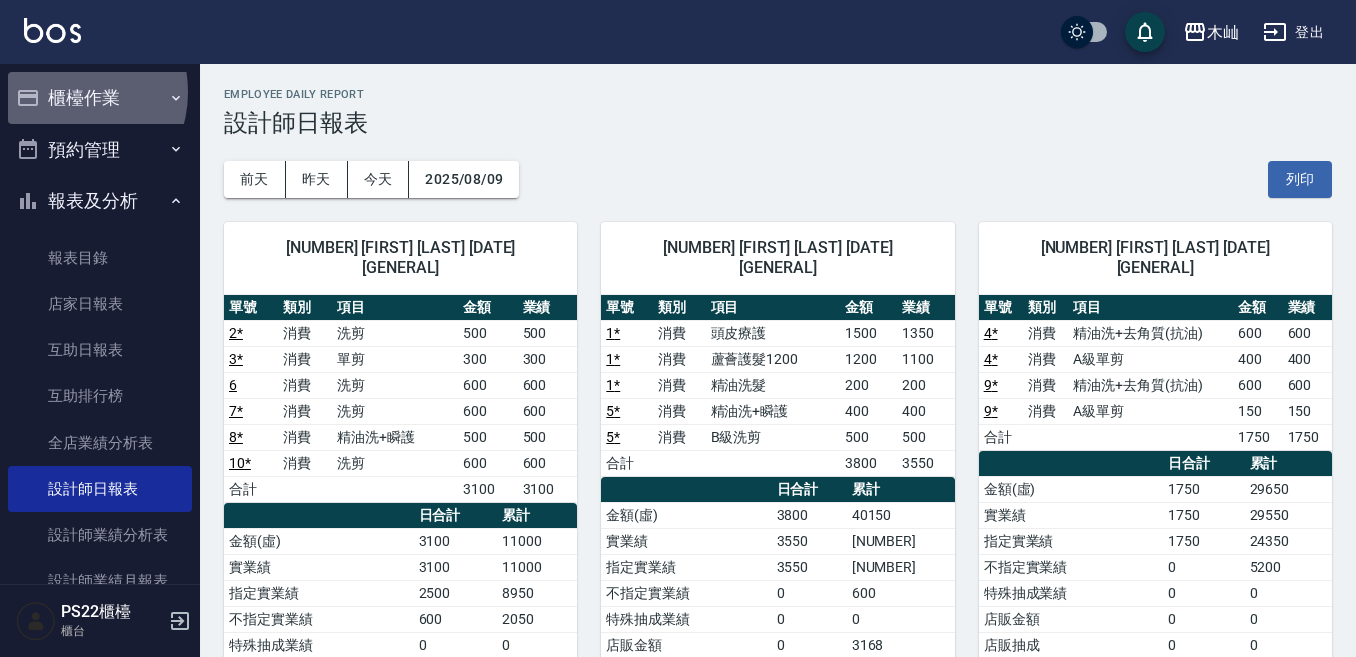 click on "櫃檯作業" at bounding box center [100, 98] 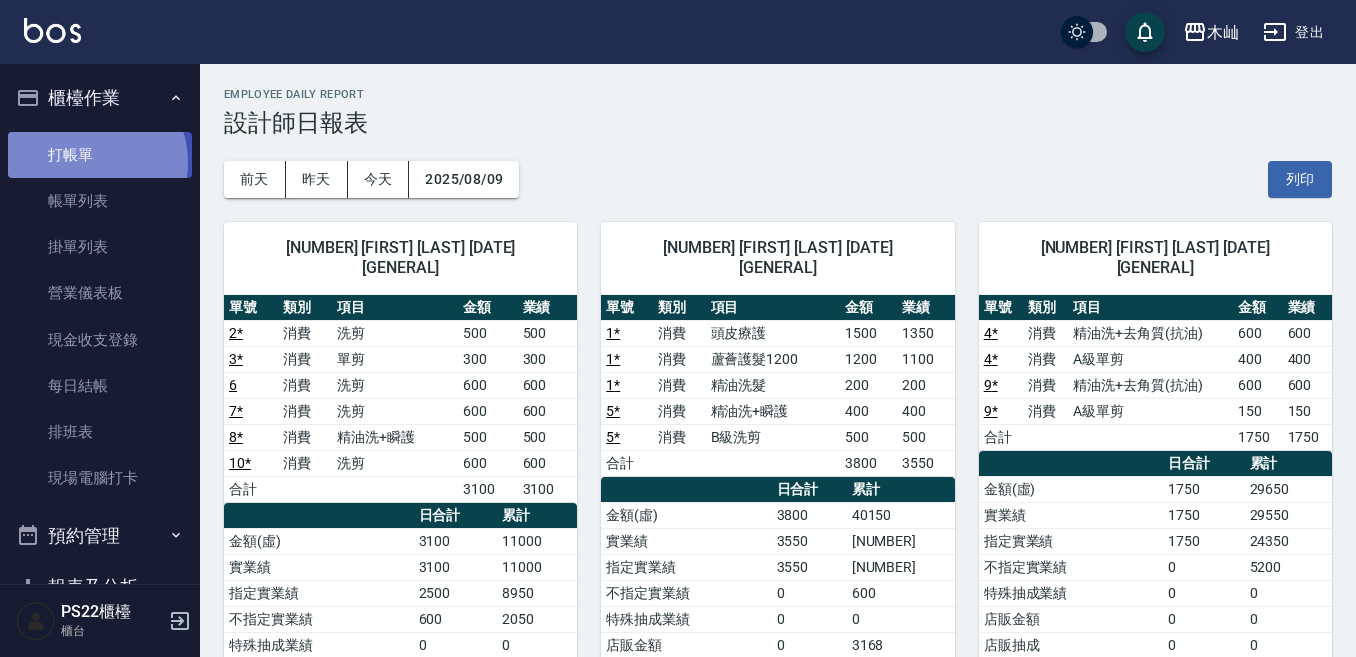 click on "打帳單" at bounding box center [100, 155] 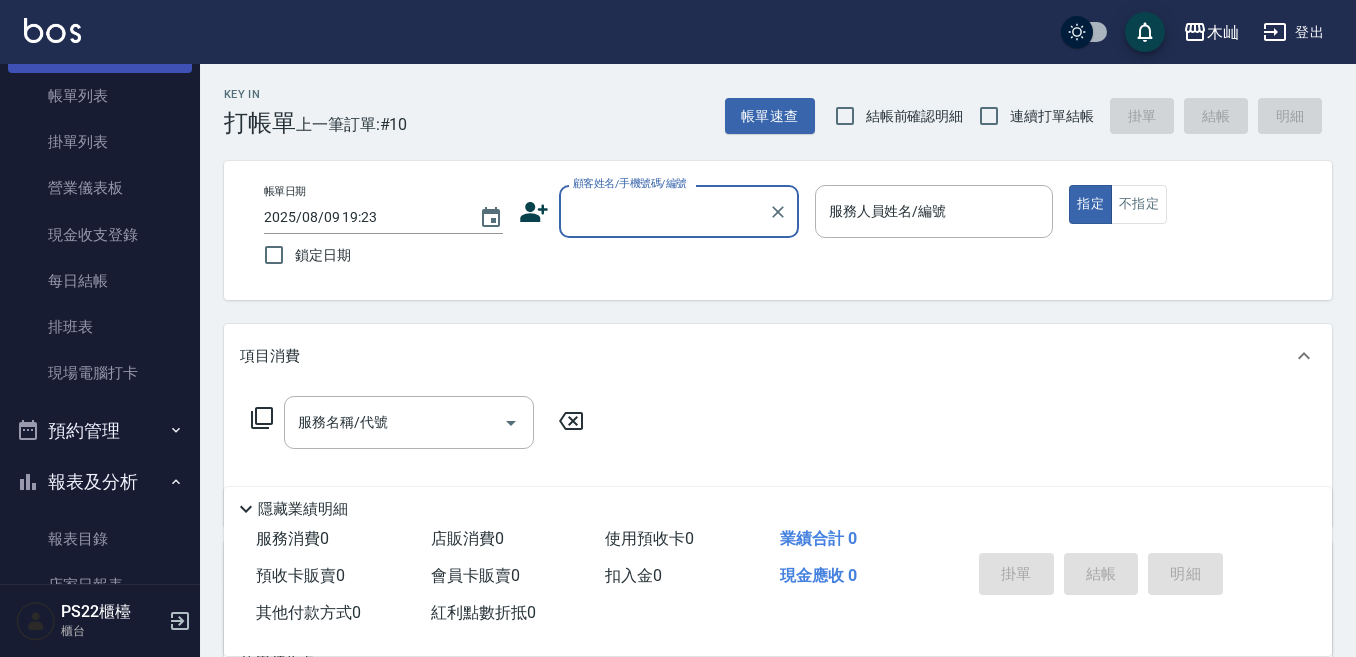 scroll, scrollTop: 200, scrollLeft: 0, axis: vertical 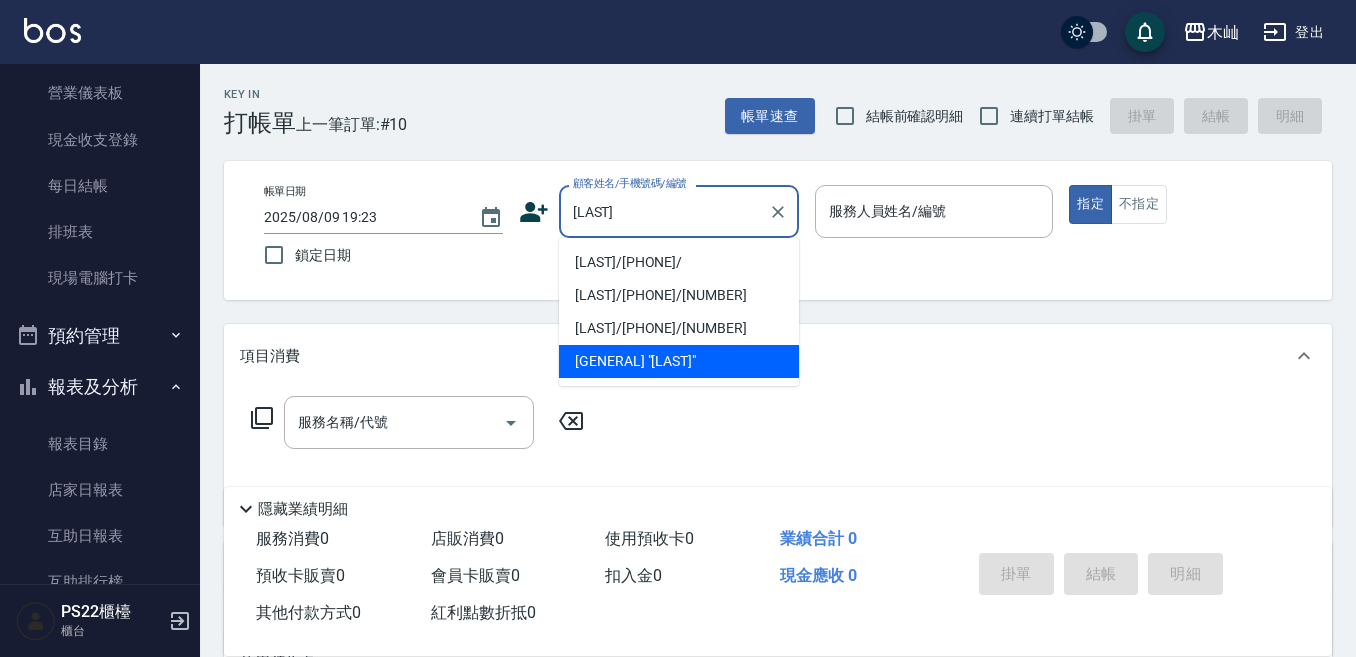 click on "[LAST]/[PHONE]/" at bounding box center (679, 262) 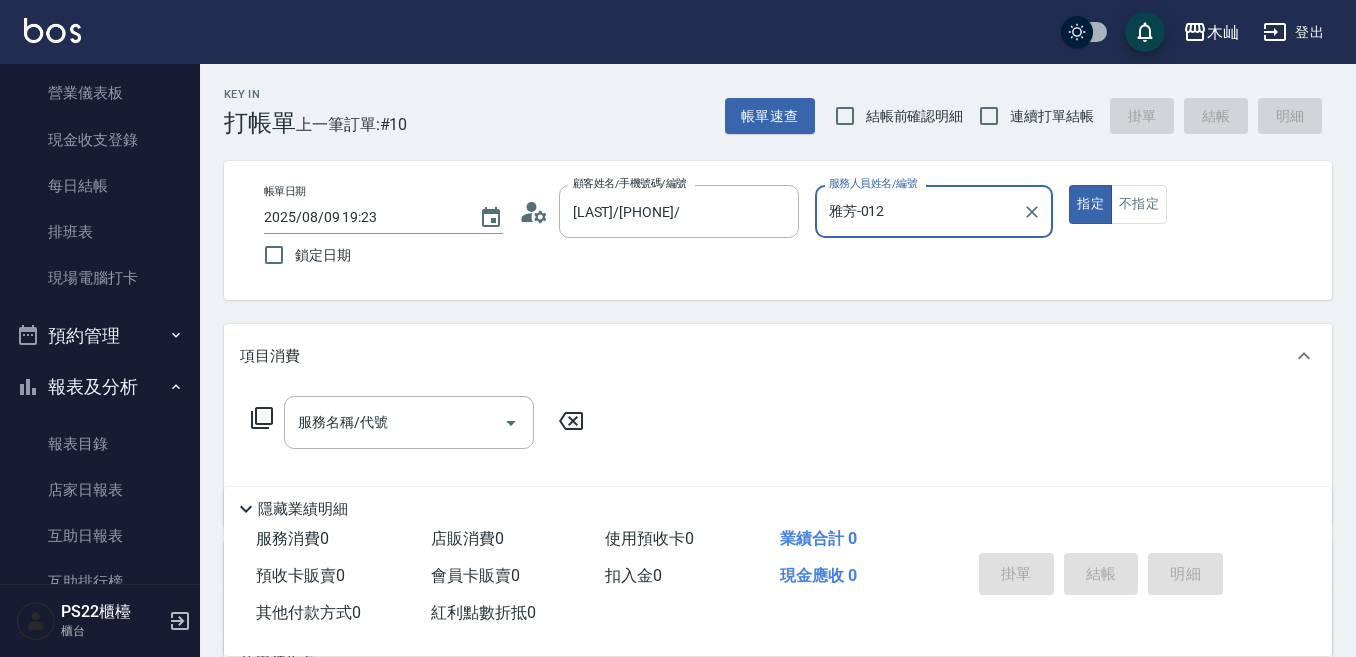 type on "雅芳-012" 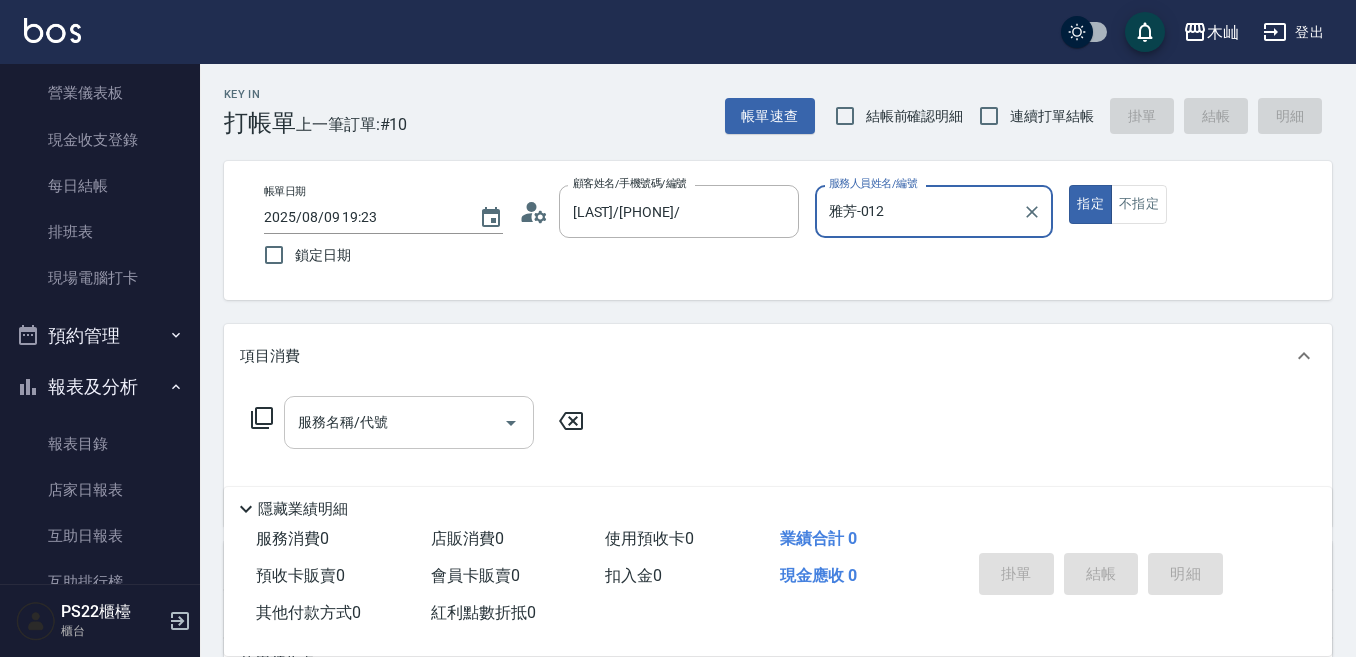 click on "服務名稱/代號" at bounding box center (409, 422) 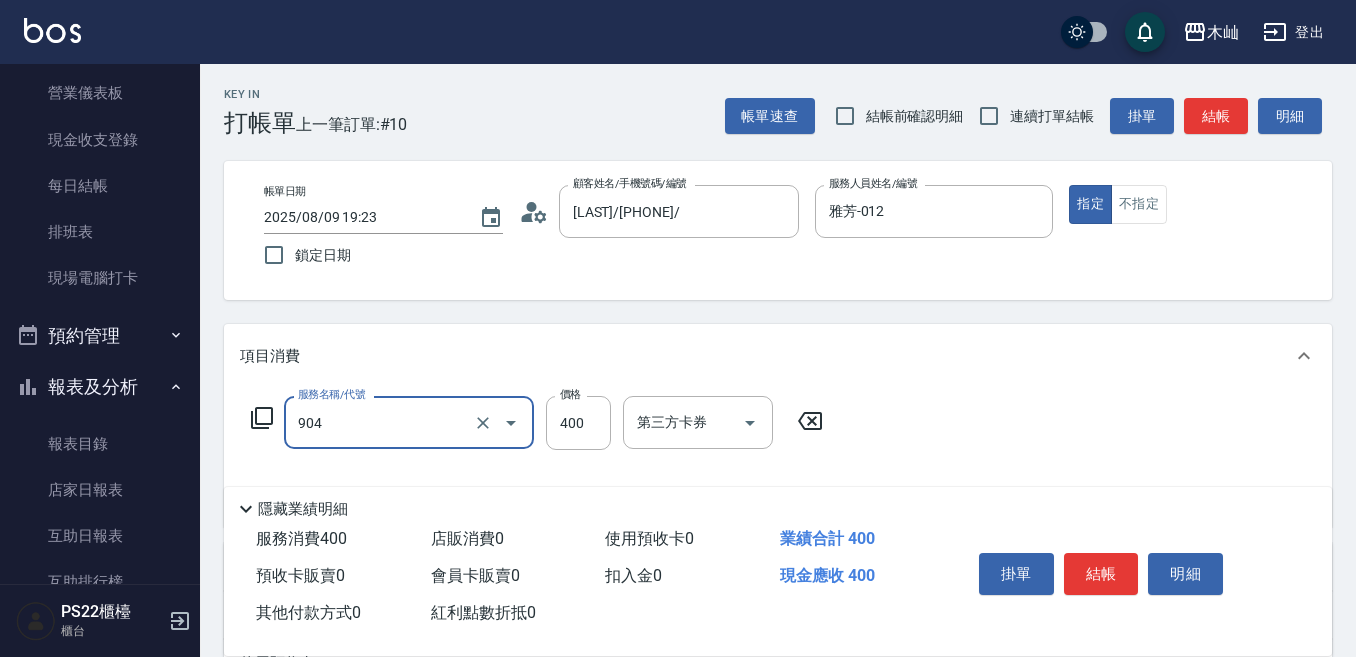 type on "精油洗+瞬護(904)" 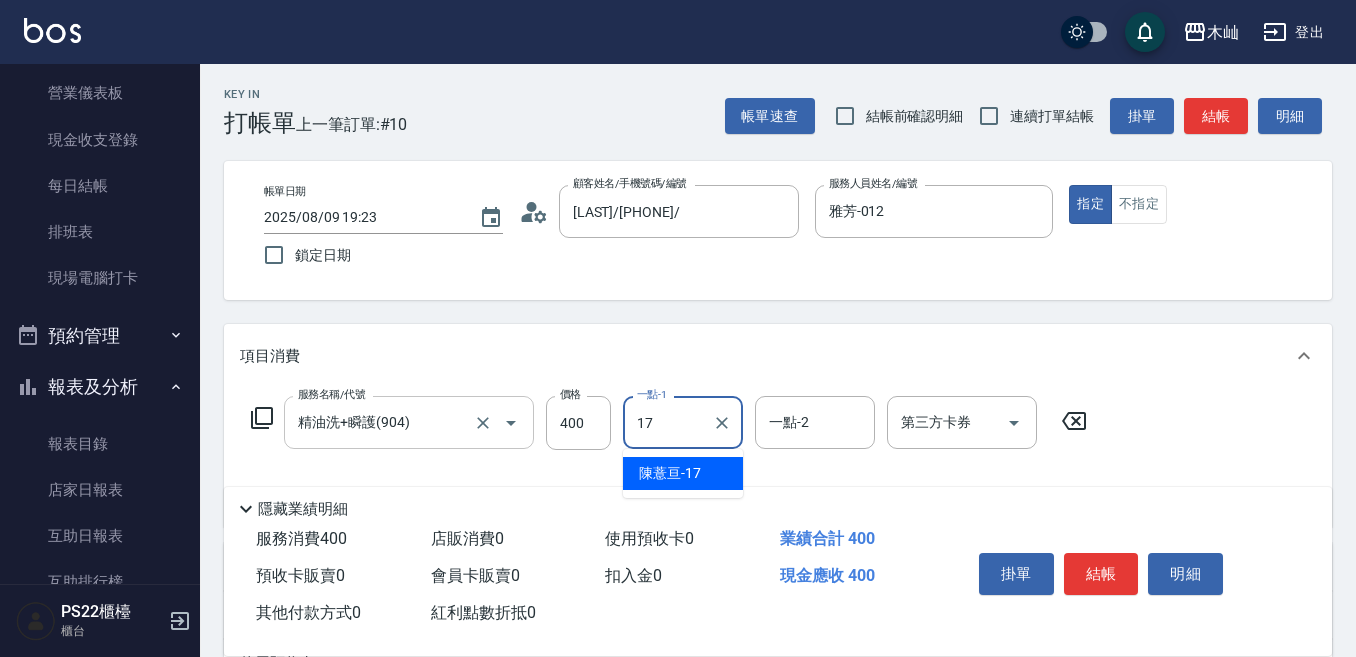 type on "[LAST]-[NUMBER]" 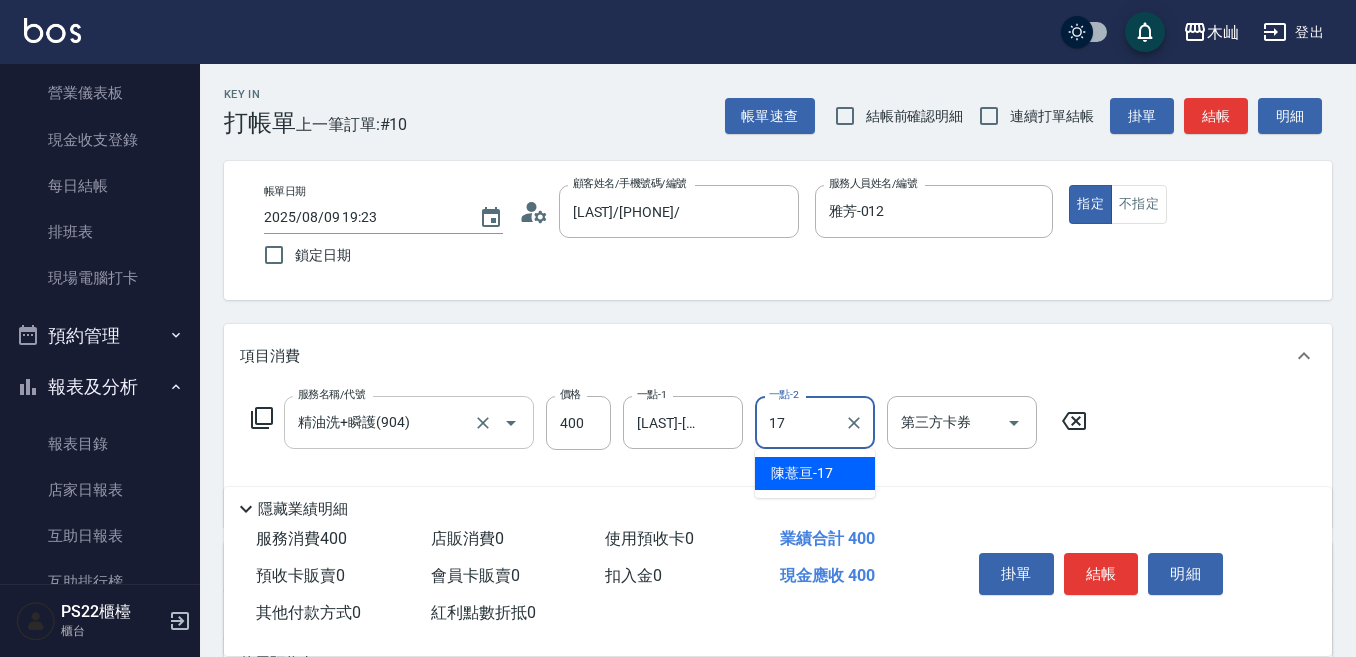 type on "[LAST]-[NUMBER]" 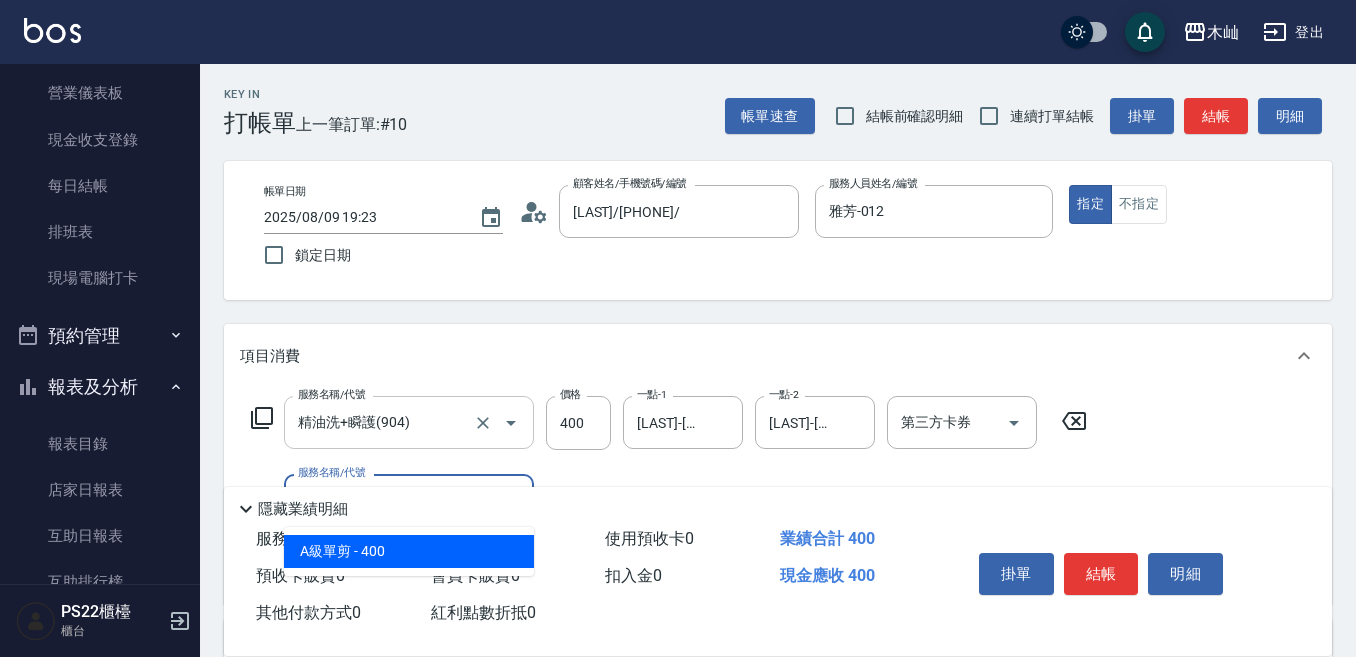 type on "A級單剪(105)" 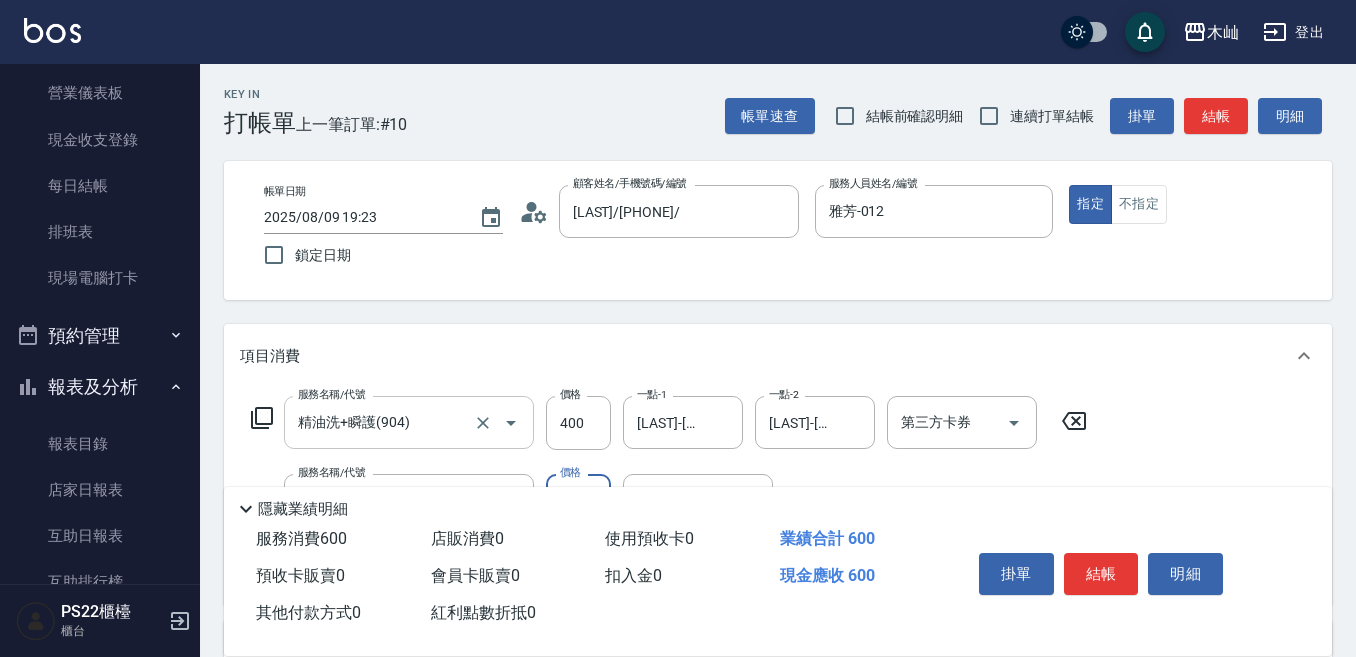 type on "200" 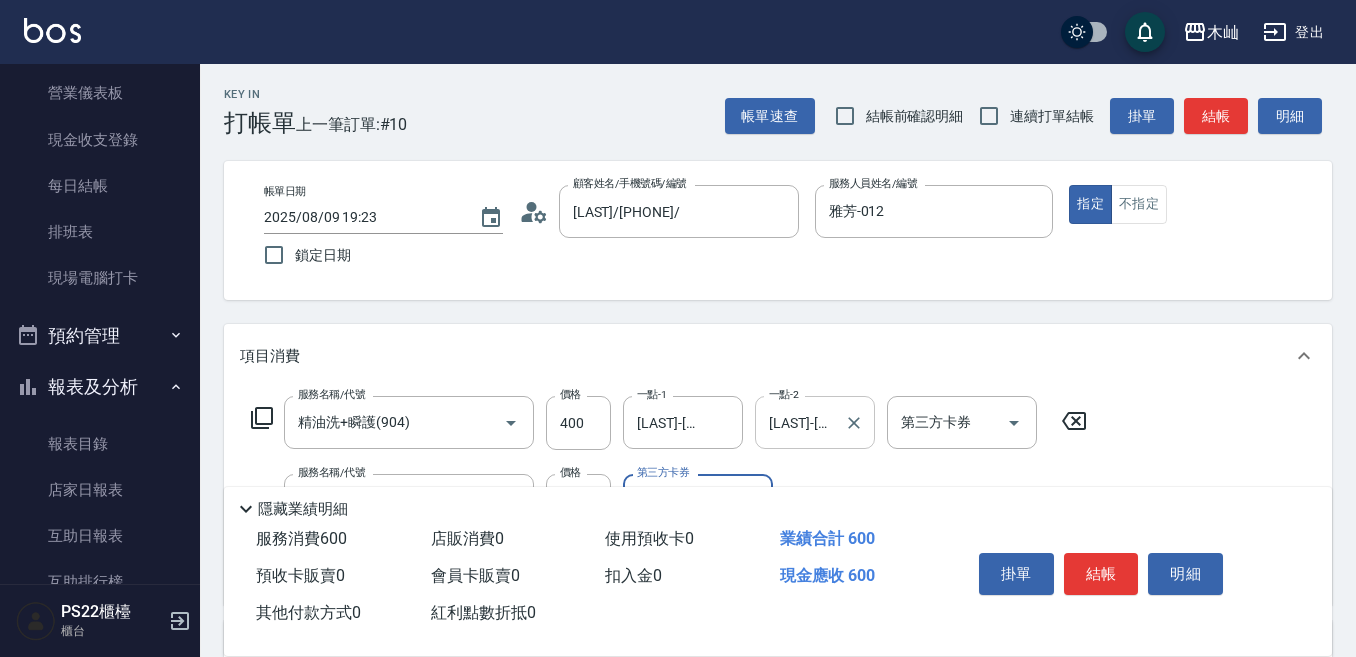 scroll, scrollTop: 100, scrollLeft: 0, axis: vertical 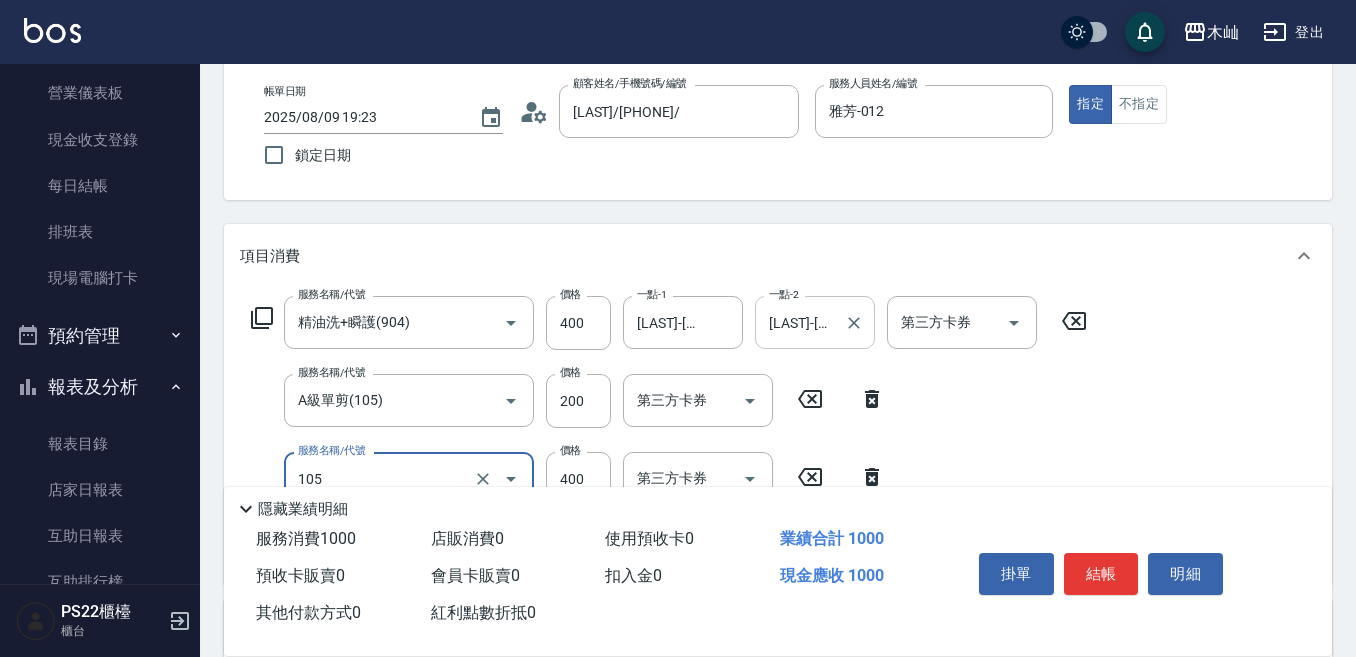type on "A級單剪(105)" 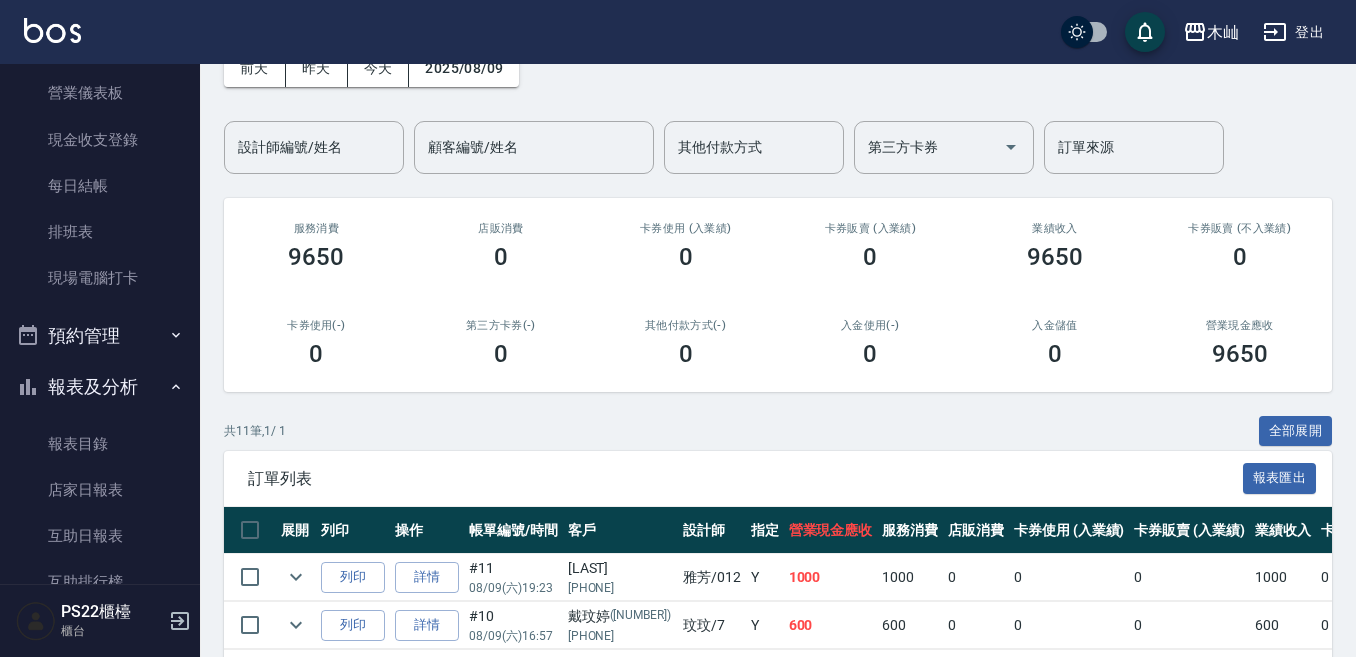scroll, scrollTop: 400, scrollLeft: 0, axis: vertical 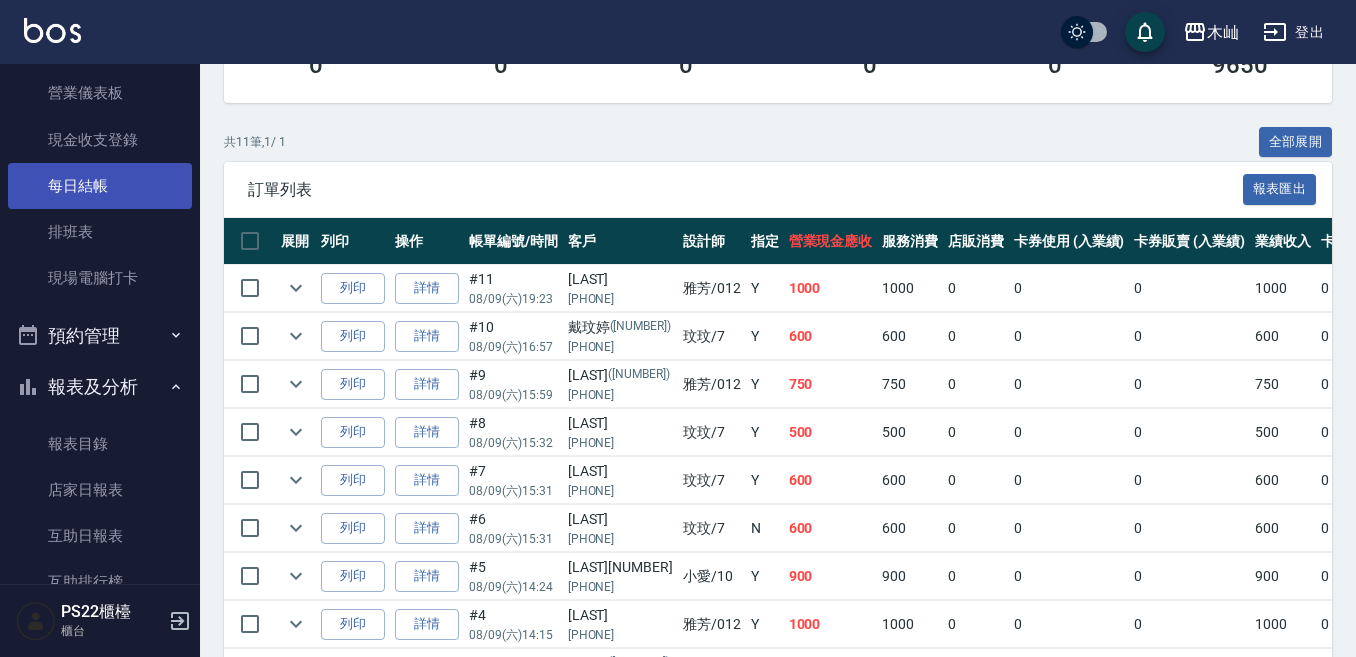 click on "每日結帳" at bounding box center (100, 186) 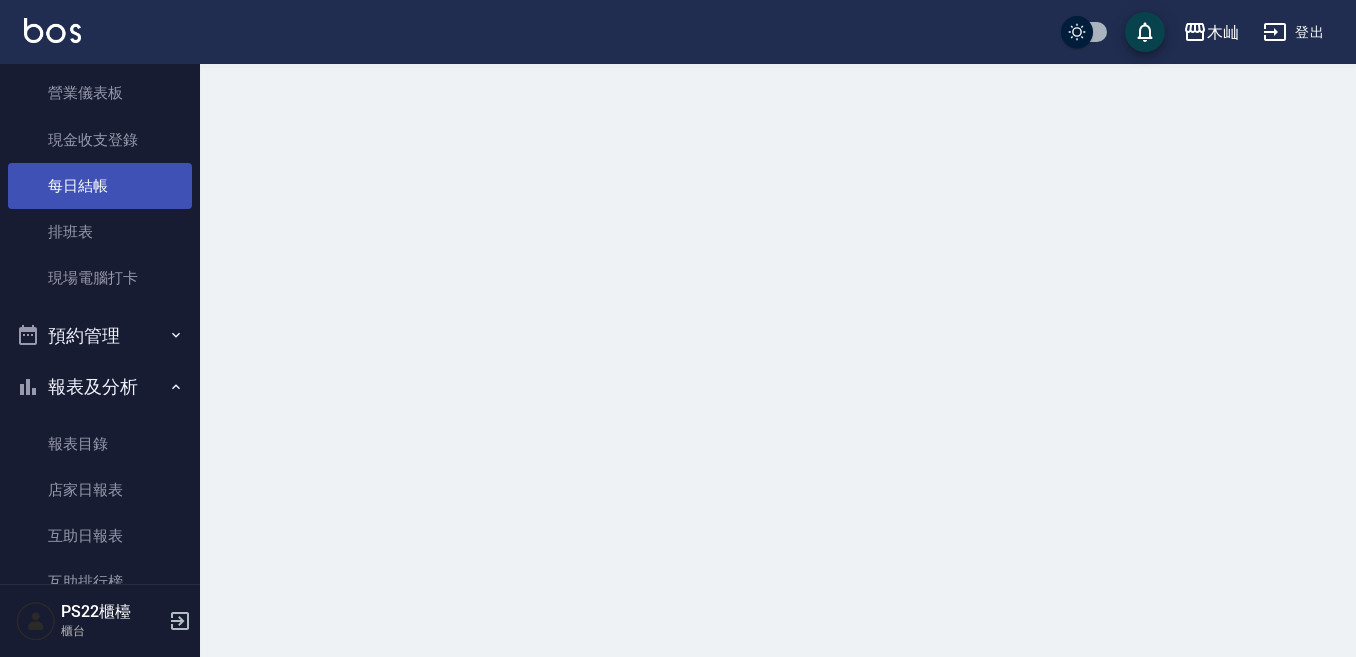 scroll, scrollTop: 0, scrollLeft: 0, axis: both 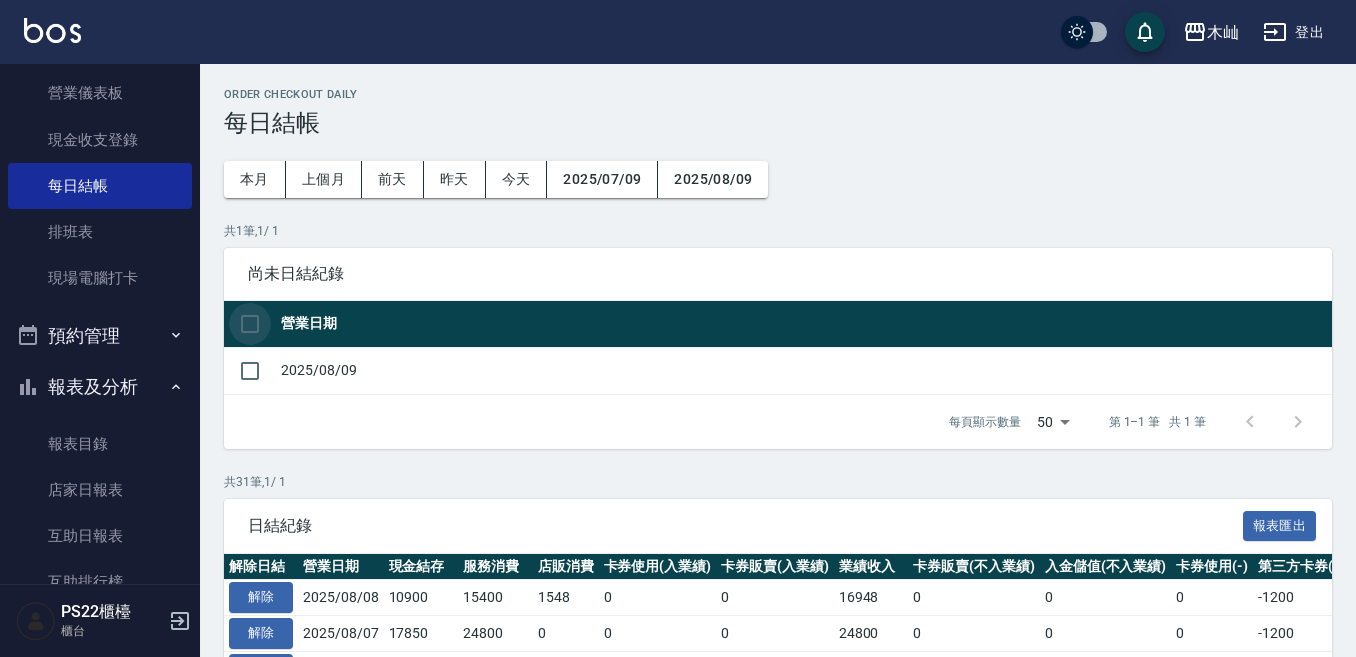 drag, startPoint x: 254, startPoint y: 320, endPoint x: 428, endPoint y: 389, distance: 187.18173 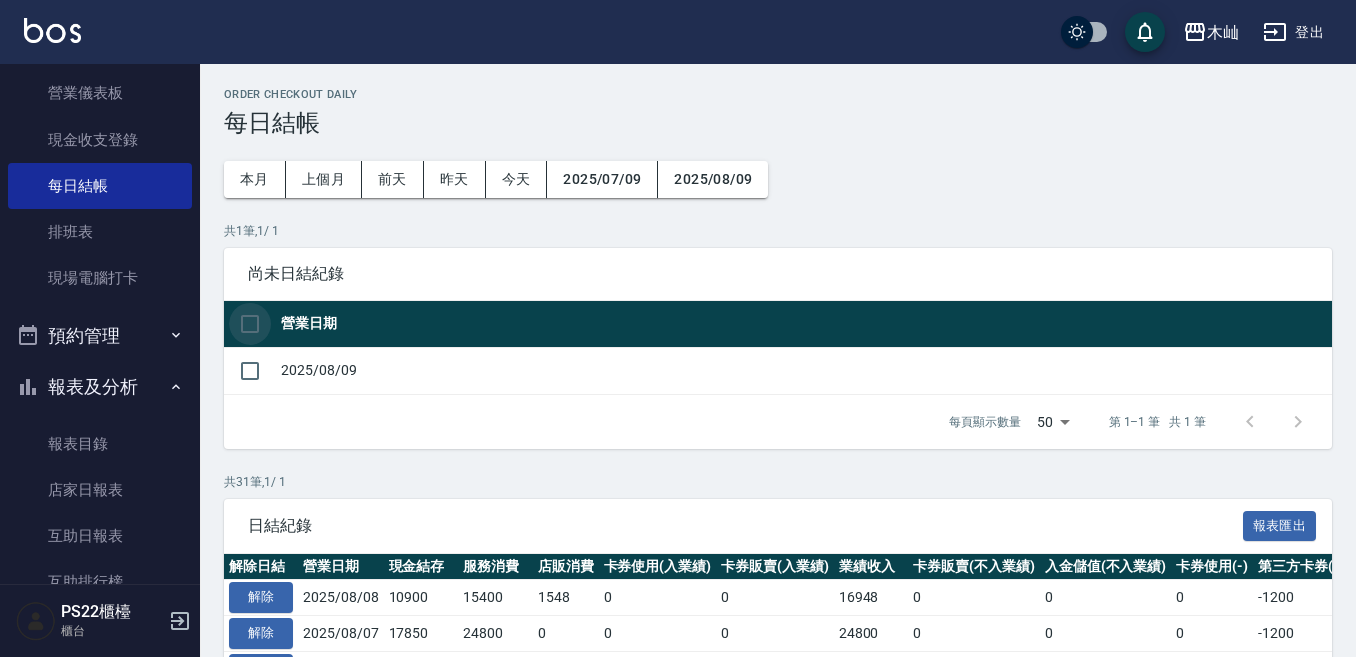 click at bounding box center [250, 324] 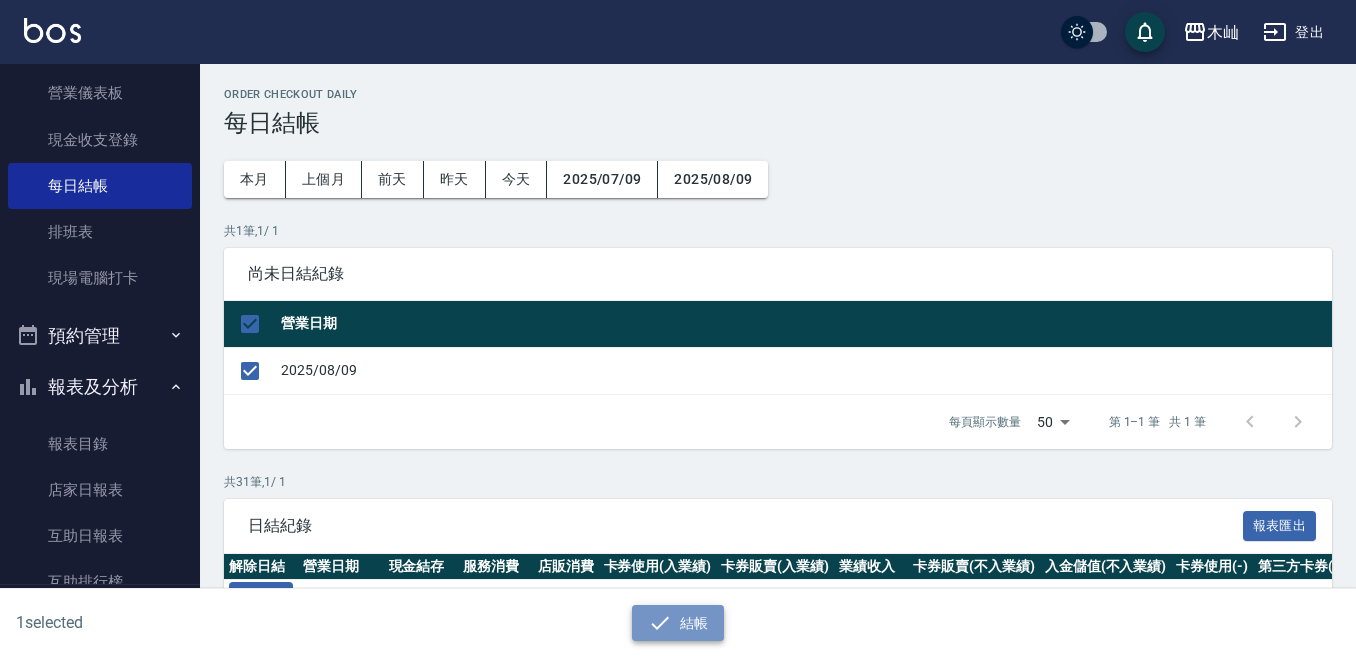 click on "結帳" at bounding box center [678, 623] 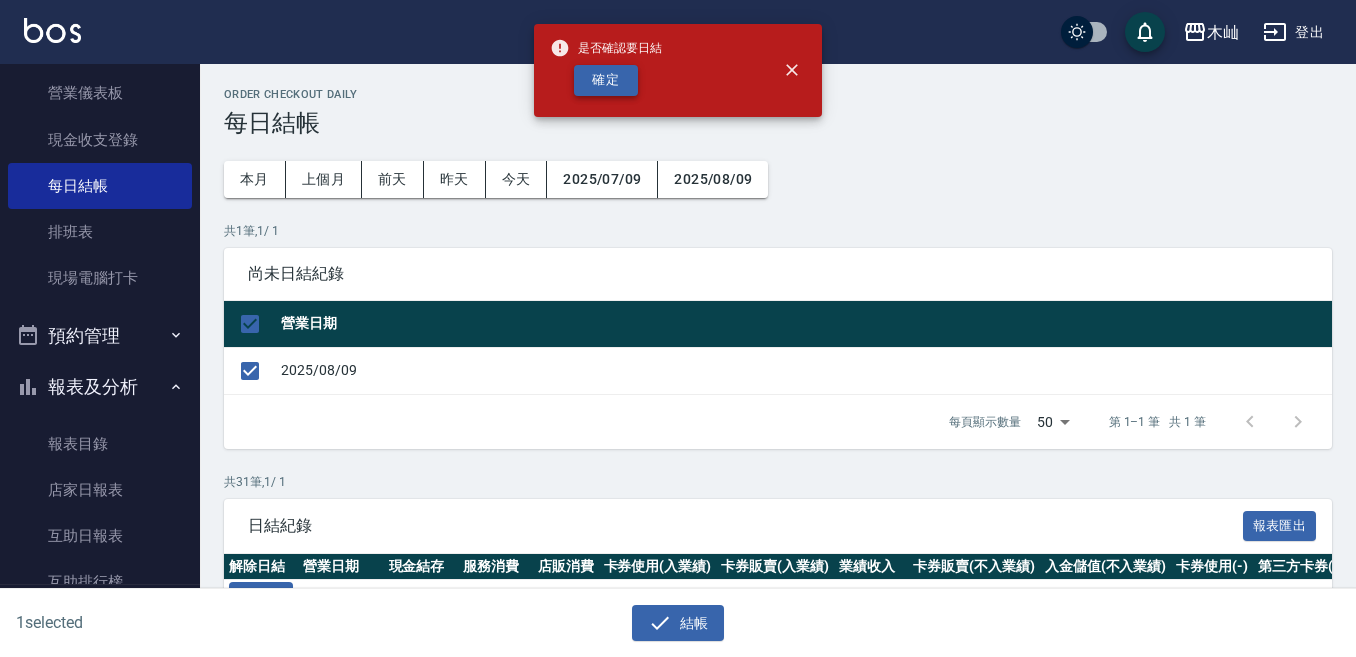 click on "確定" at bounding box center (606, 80) 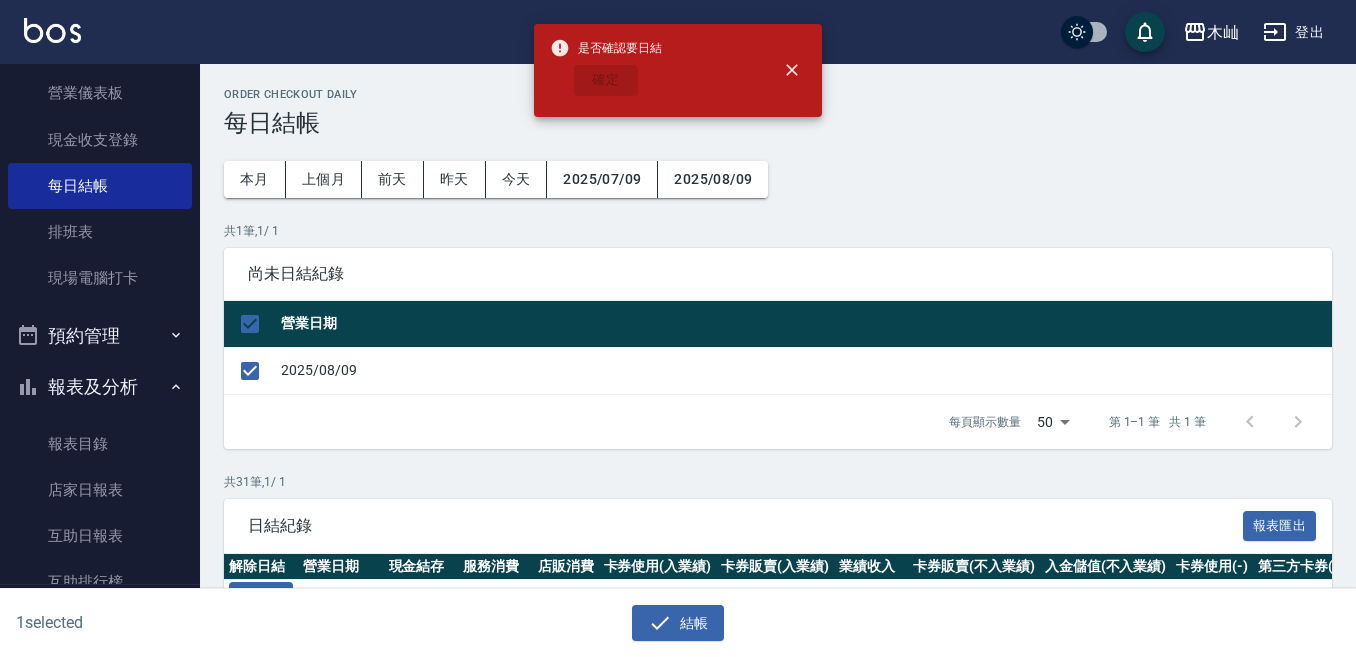 checkbox on "false" 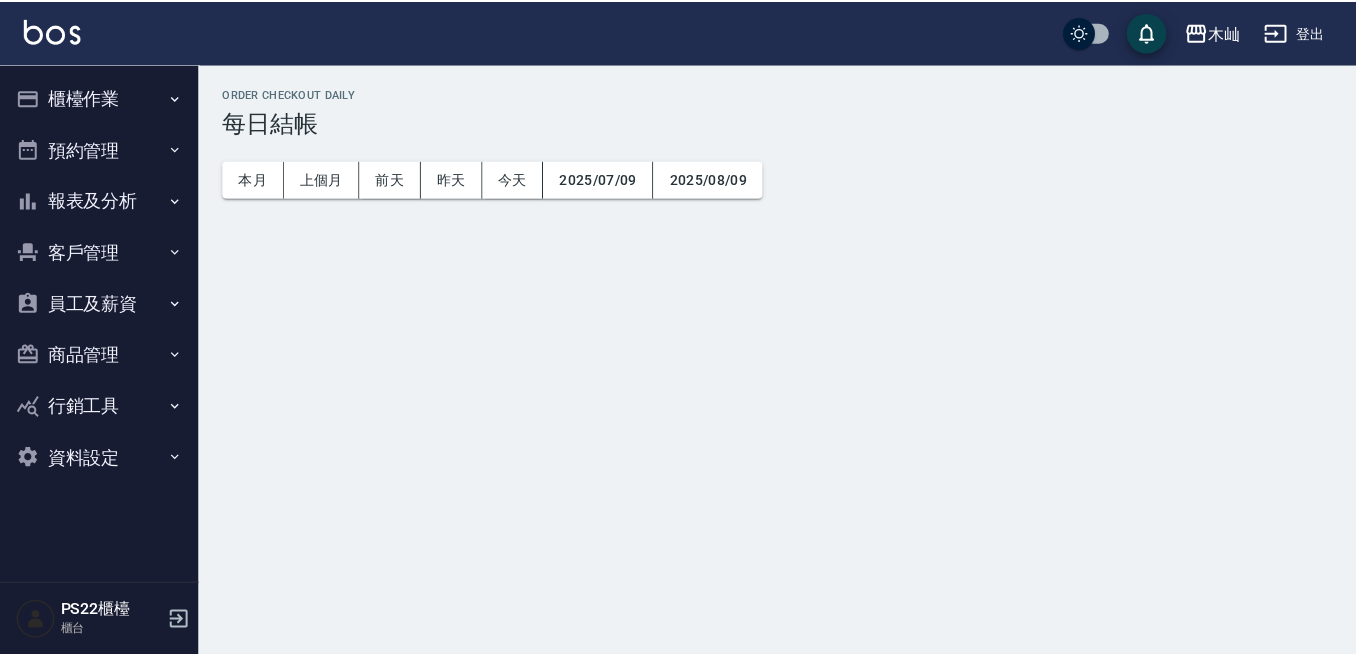 scroll, scrollTop: 0, scrollLeft: 0, axis: both 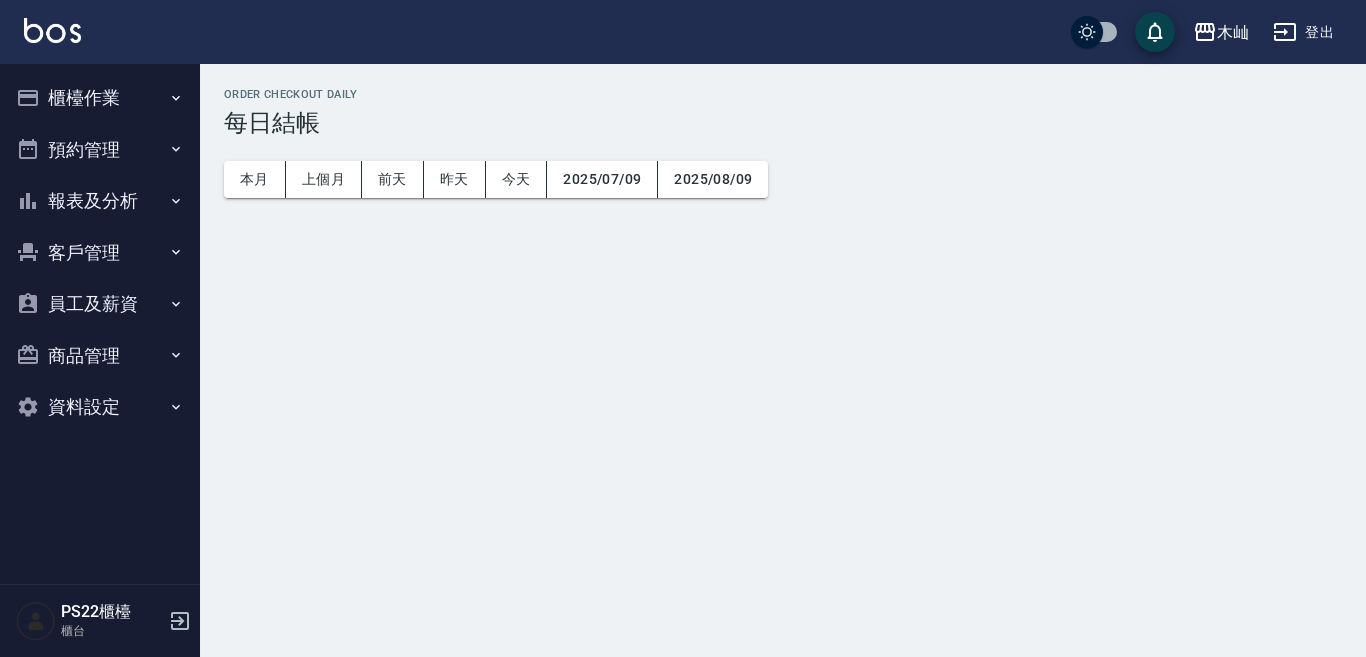 click on "報表及分析" at bounding box center (100, 201) 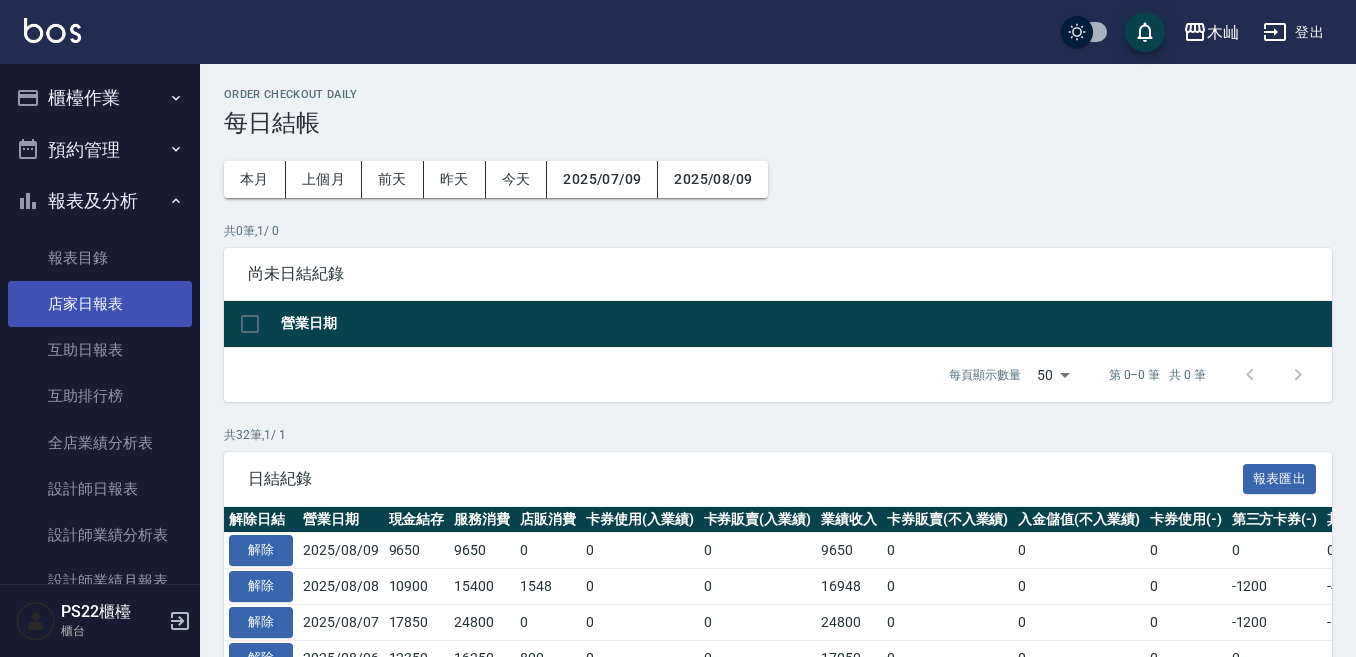 click on "店家日報表" at bounding box center [100, 304] 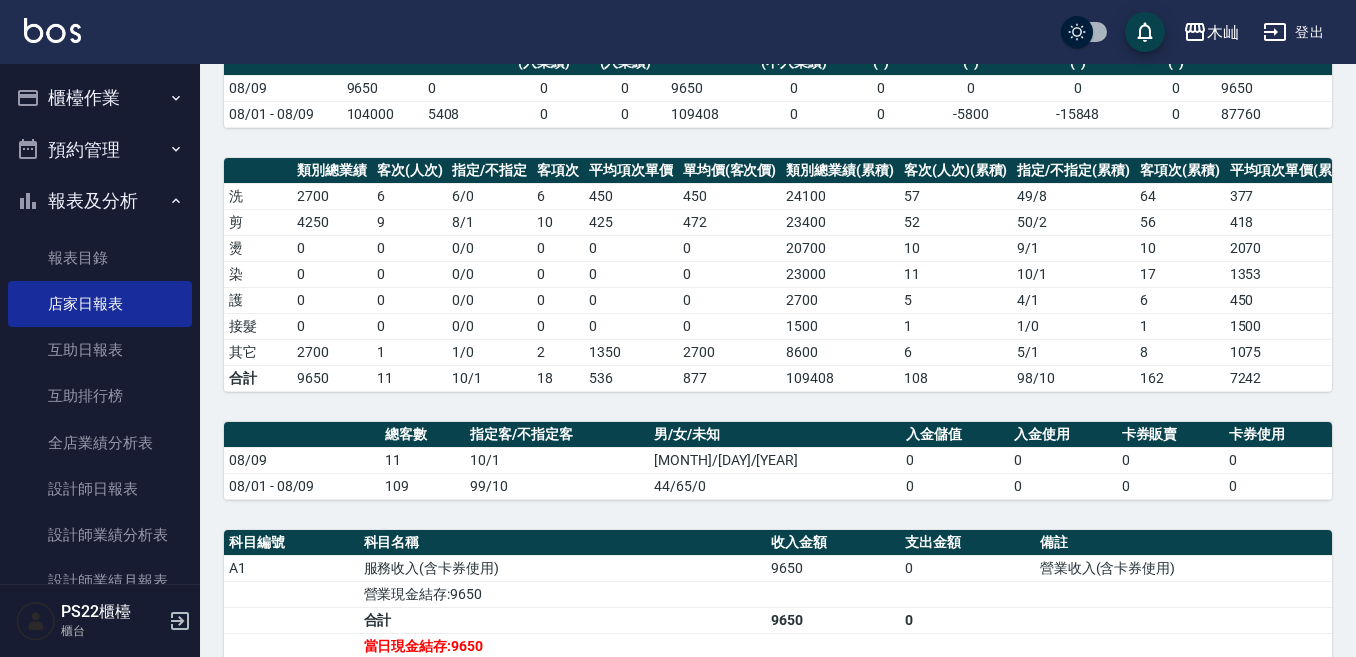 scroll, scrollTop: 100, scrollLeft: 0, axis: vertical 